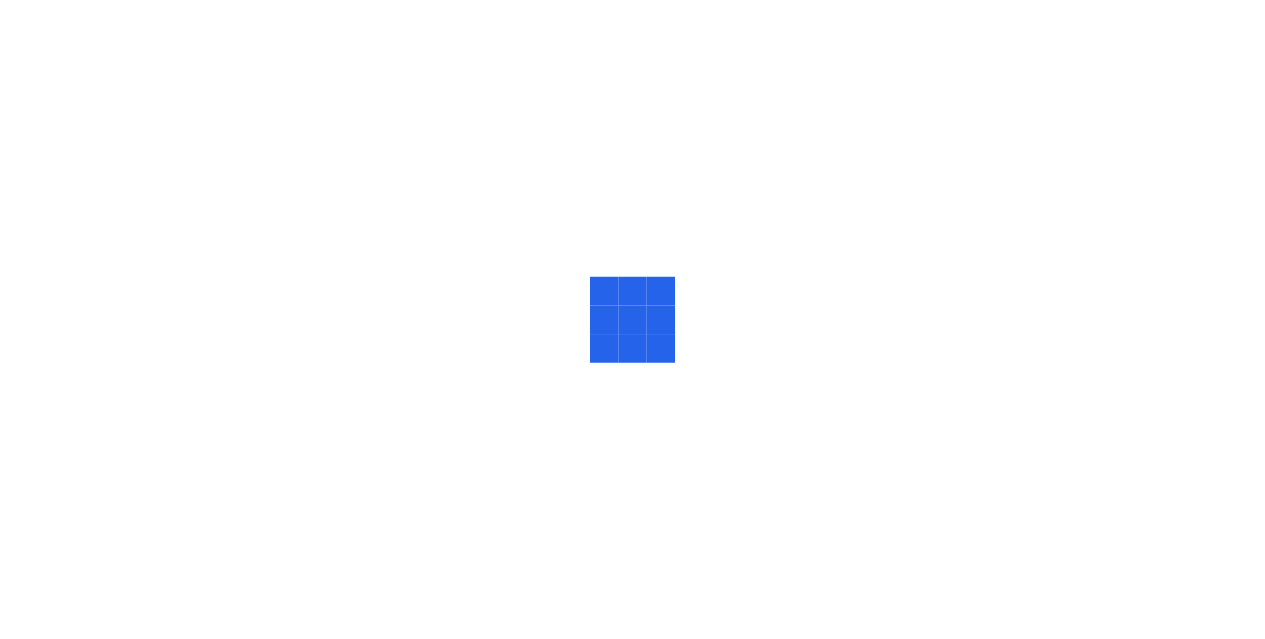 scroll, scrollTop: 0, scrollLeft: 0, axis: both 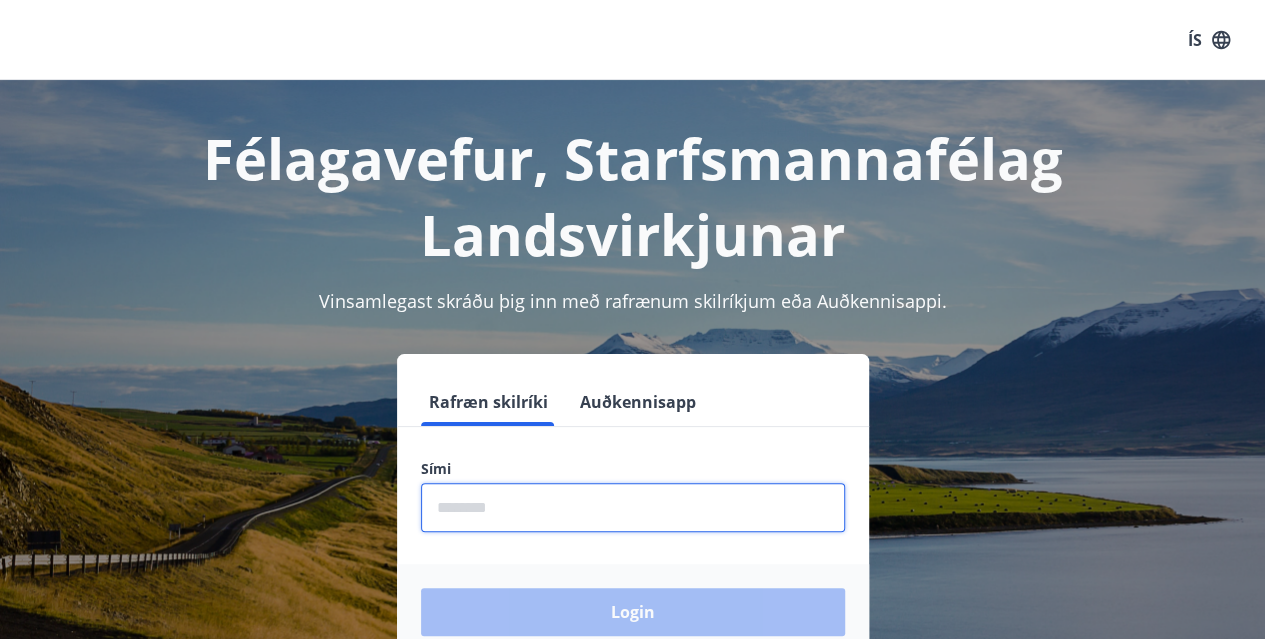 click at bounding box center [633, 507] 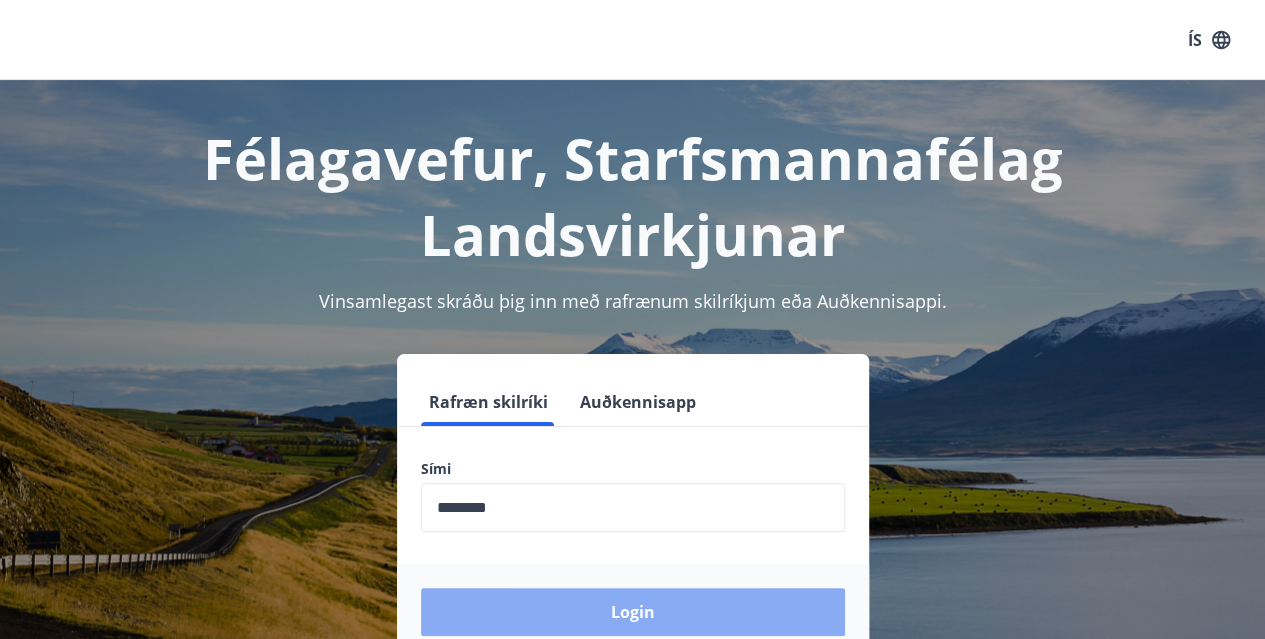 click on "Login" at bounding box center [633, 612] 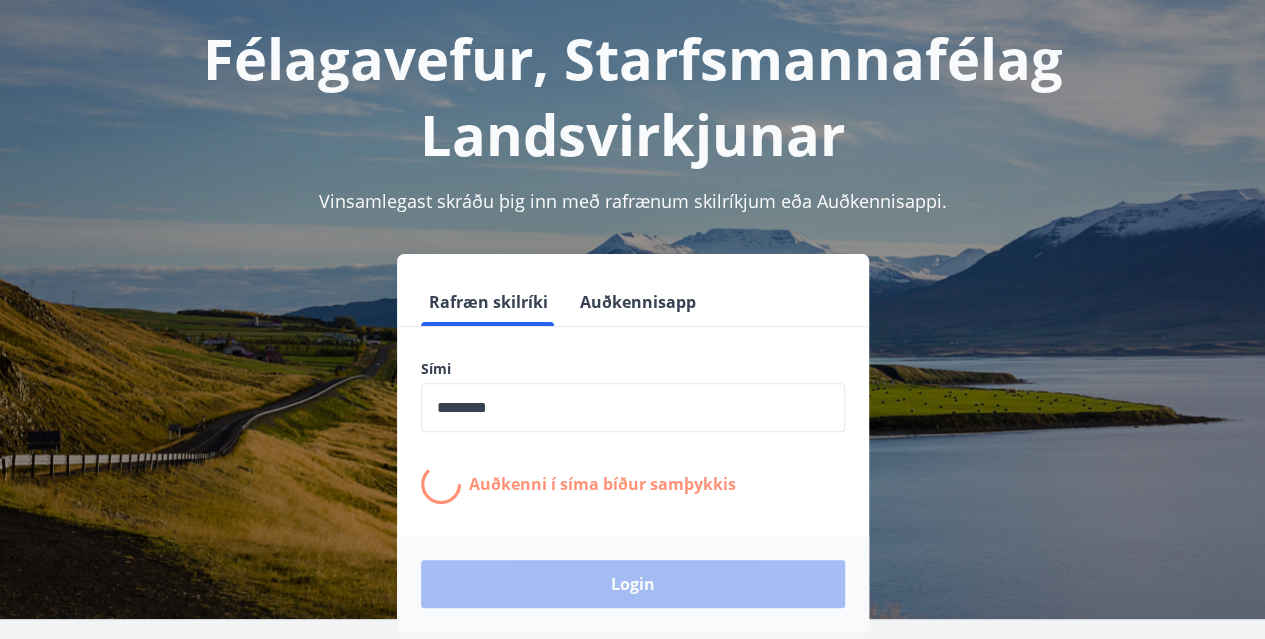 scroll, scrollTop: 200, scrollLeft: 0, axis: vertical 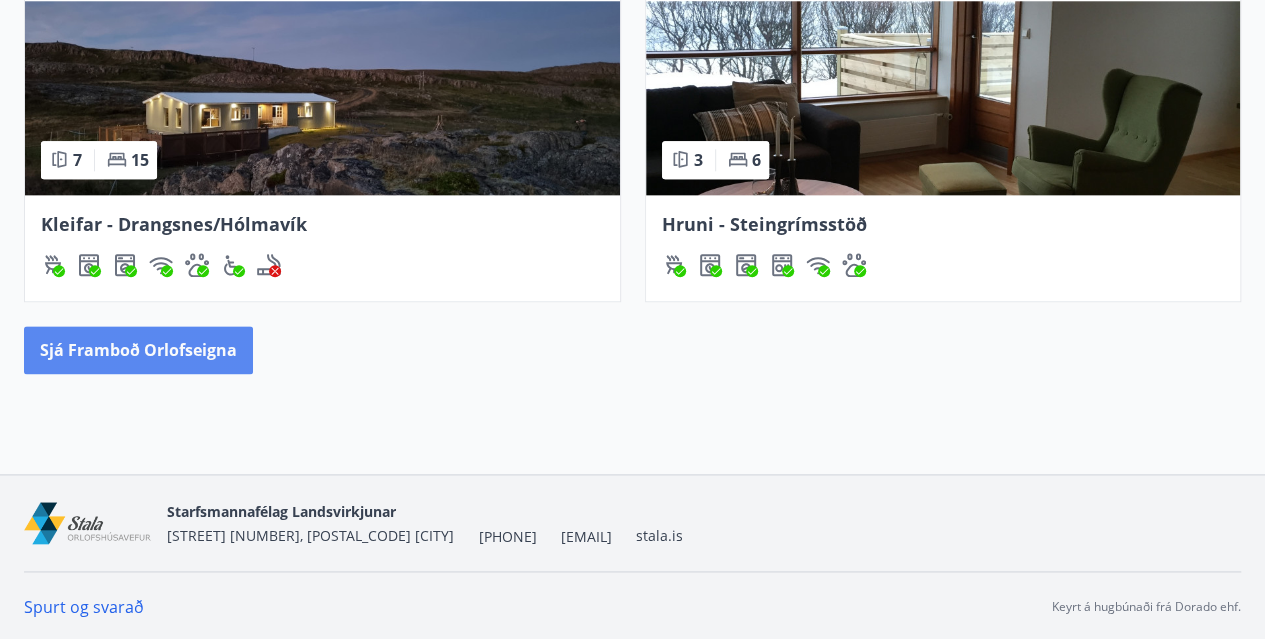 click on "Sjá framboð orlofseigna" at bounding box center (138, 350) 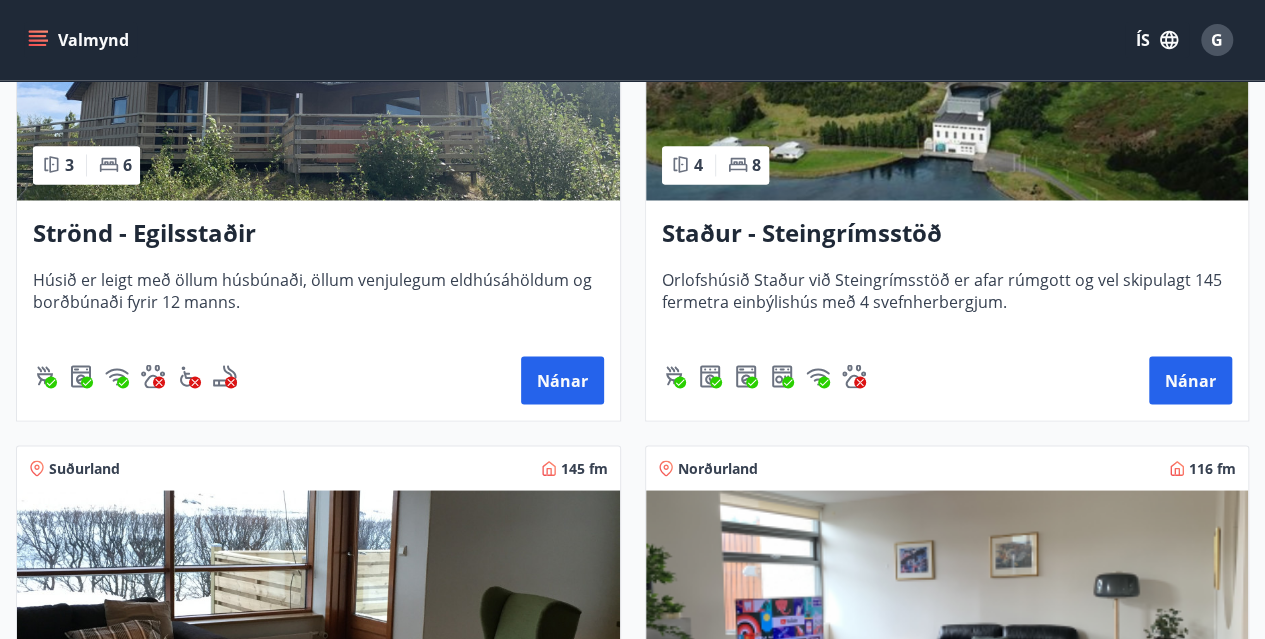 scroll, scrollTop: 1610, scrollLeft: 0, axis: vertical 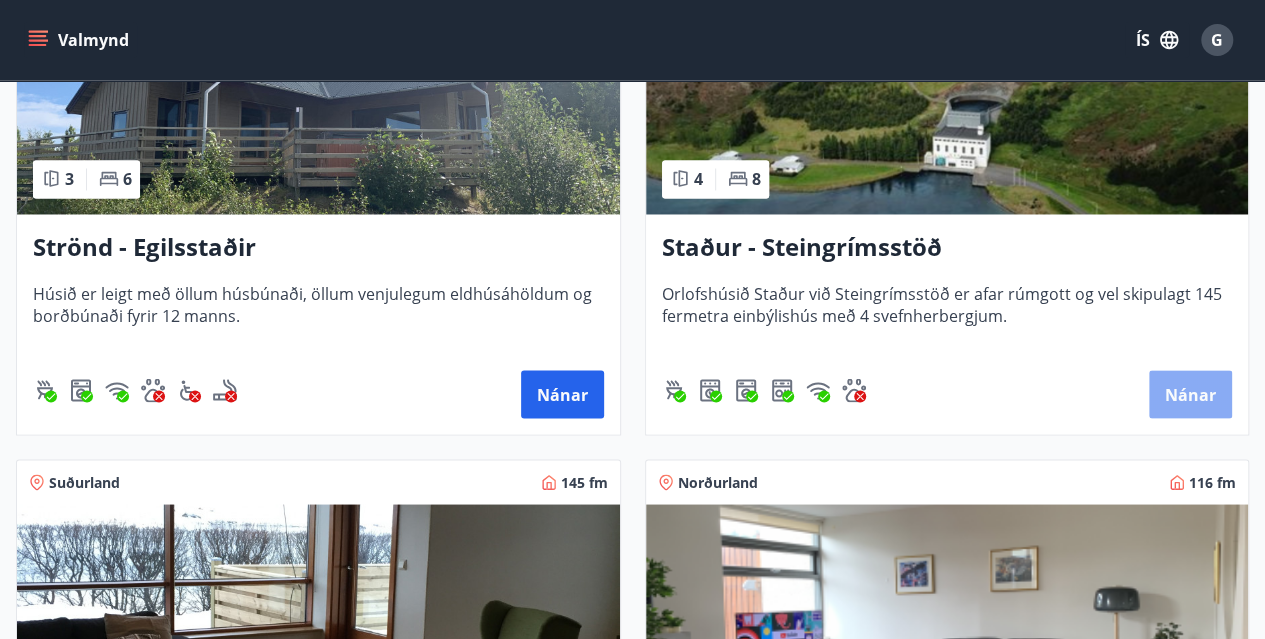 click on "Nánar" at bounding box center [1190, 394] 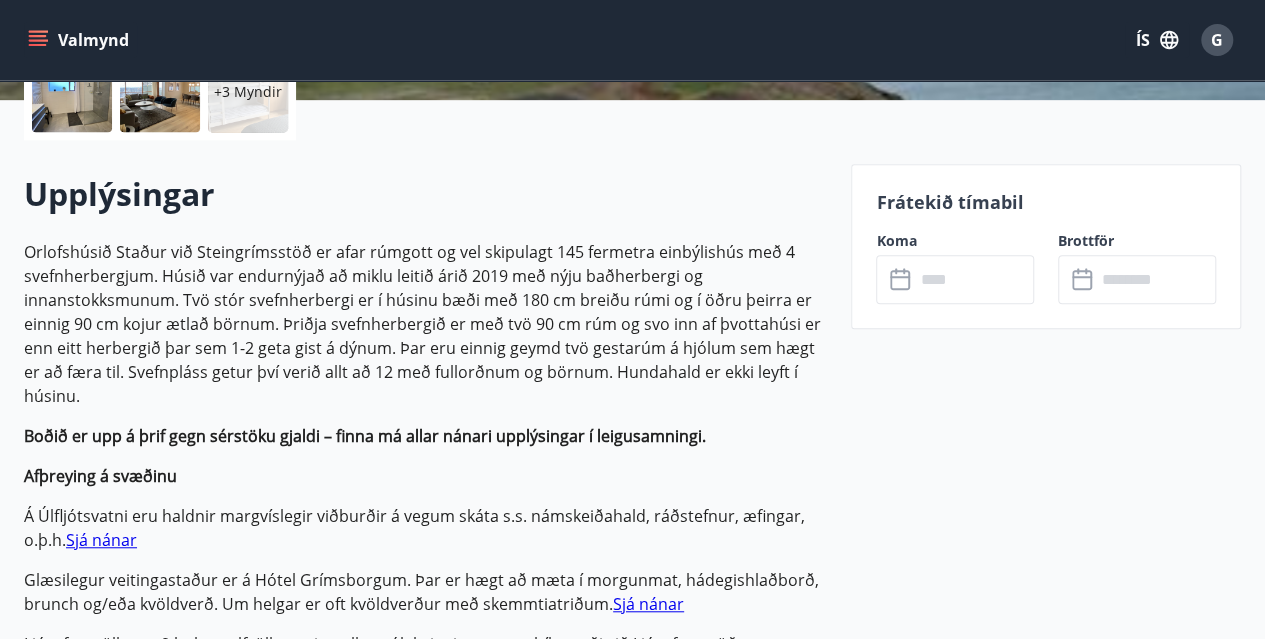scroll, scrollTop: 0, scrollLeft: 0, axis: both 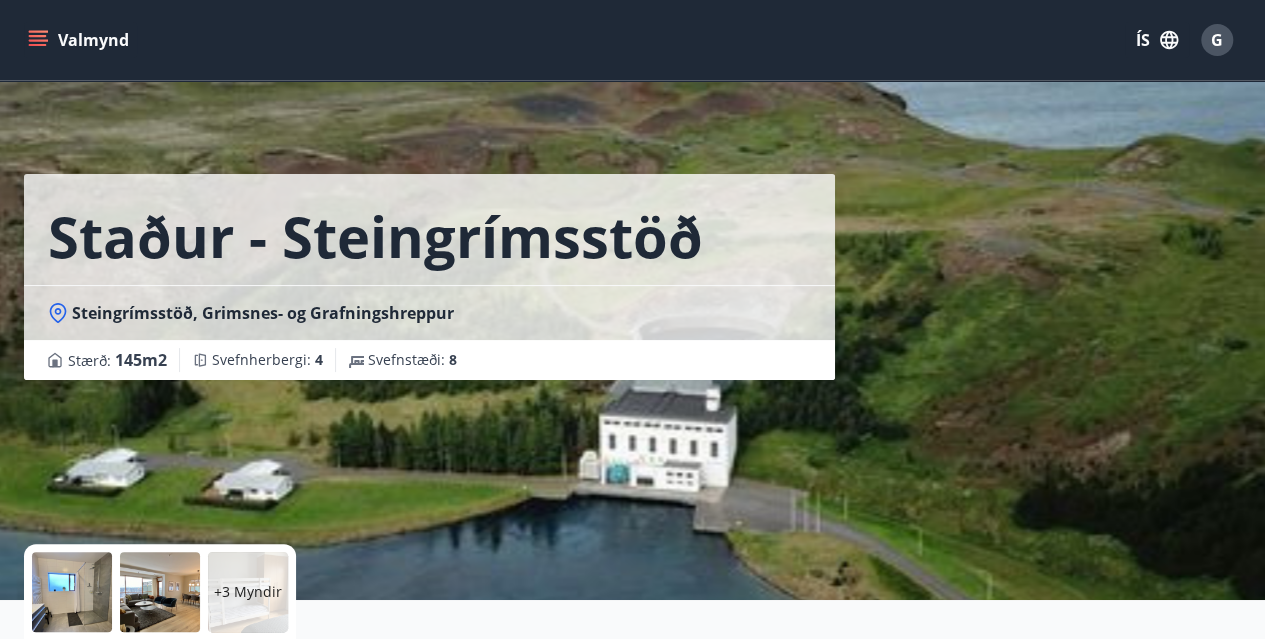 click on "Valmynd" at bounding box center [80, 40] 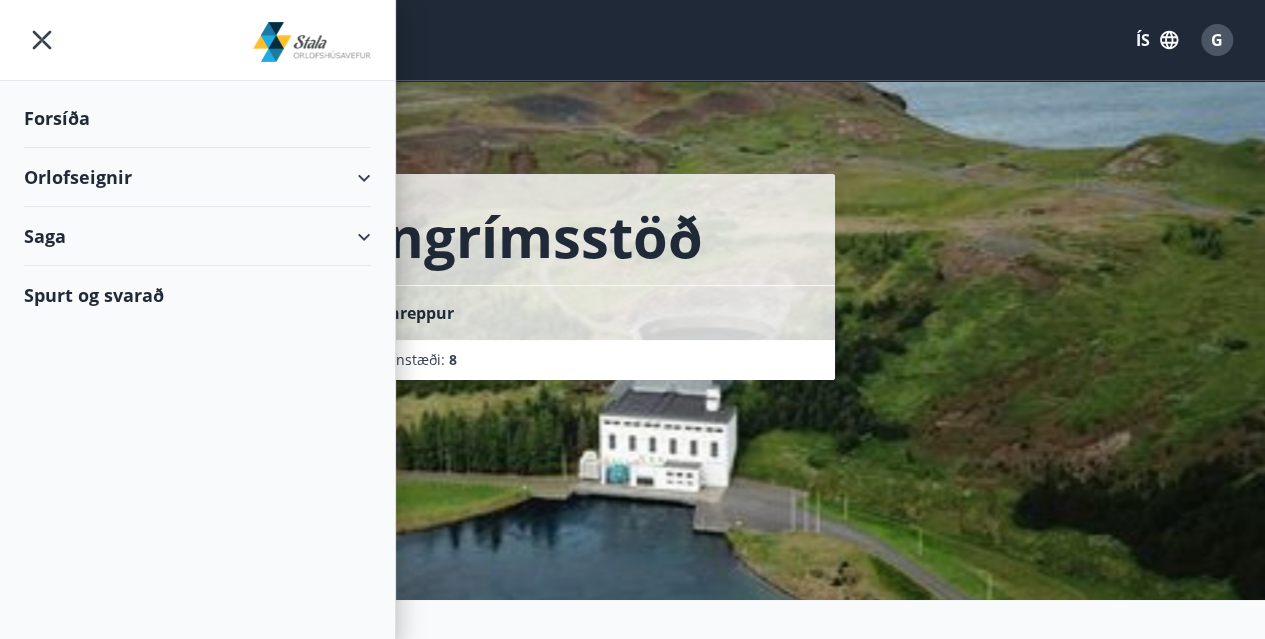 click on "Orlofseignir" at bounding box center [197, 177] 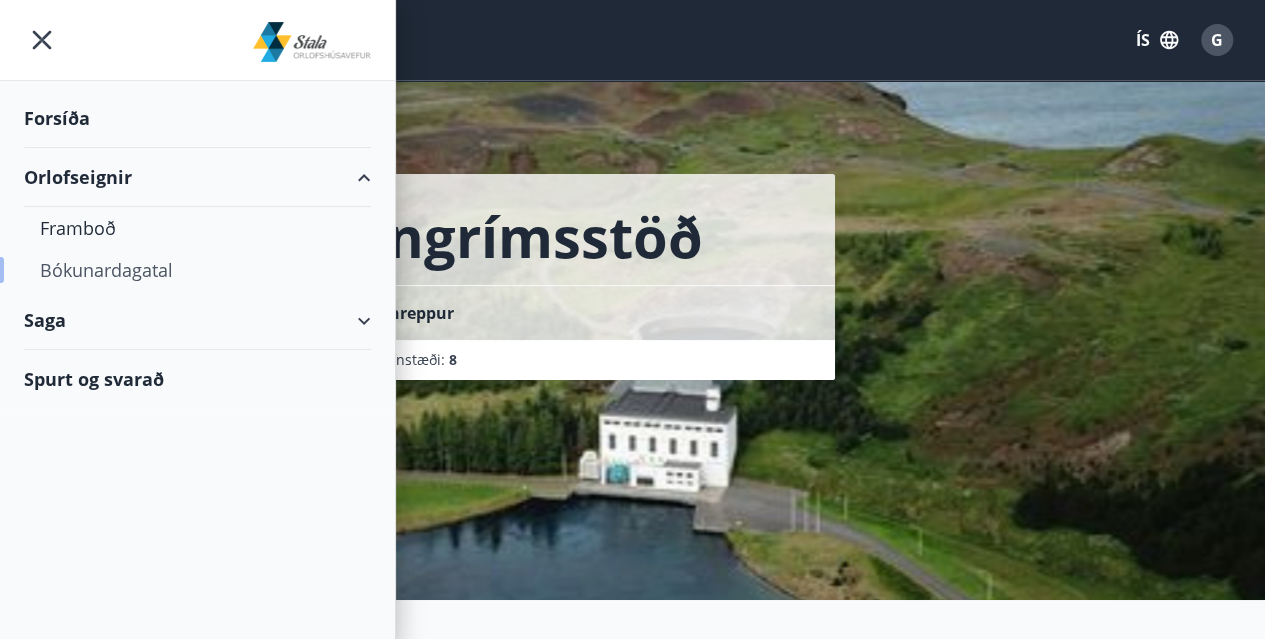click on "Bókunardagatal" at bounding box center (197, 270) 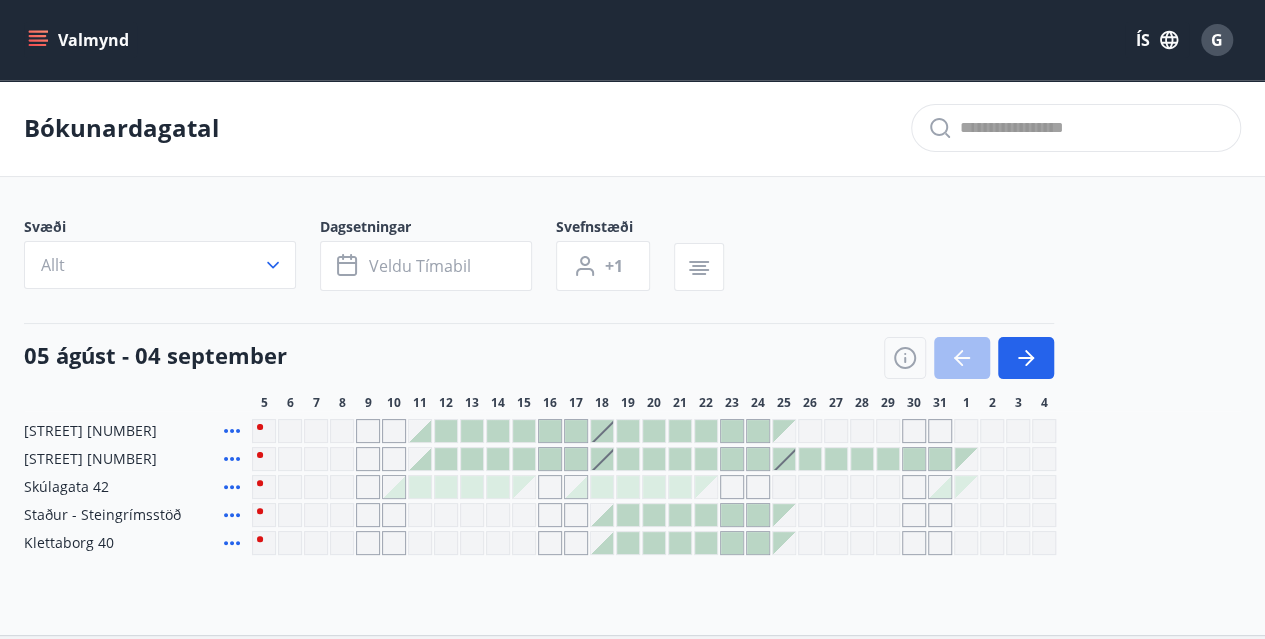 scroll, scrollTop: 100, scrollLeft: 0, axis: vertical 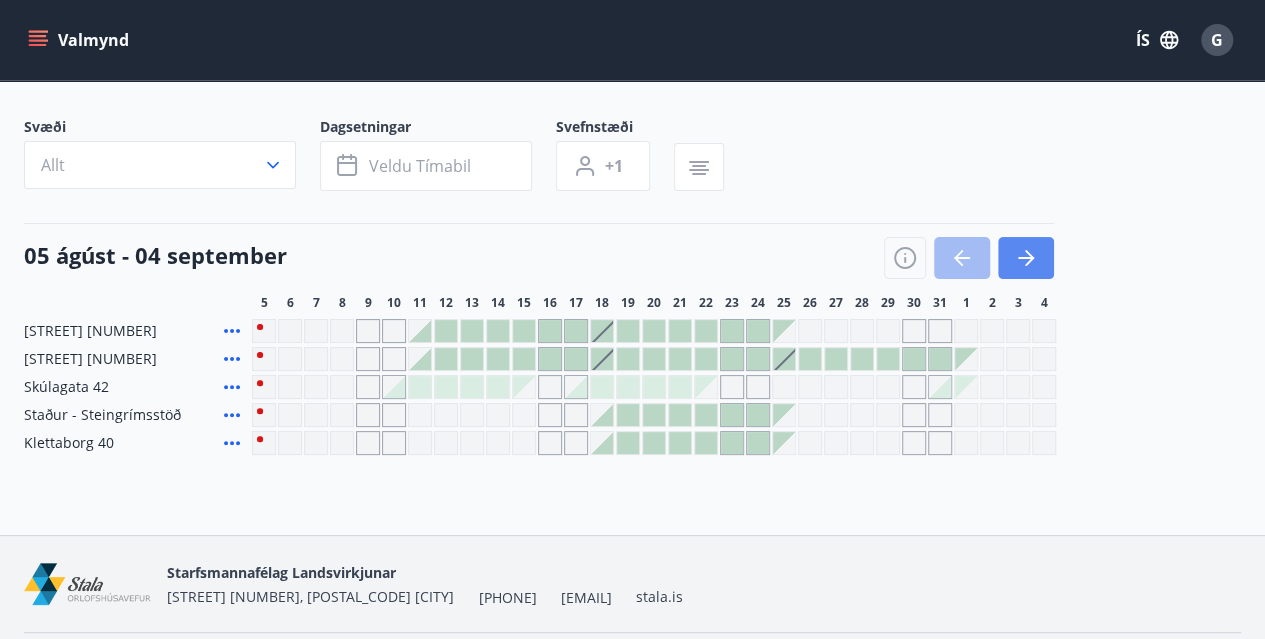 click at bounding box center [1026, 258] 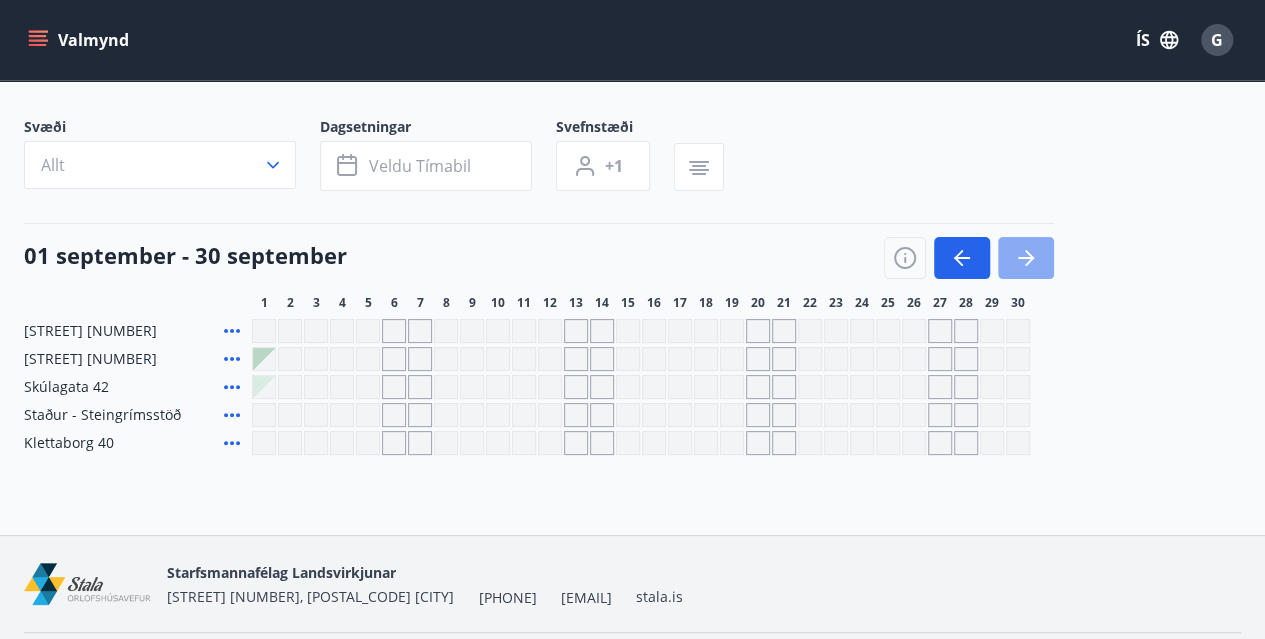 click 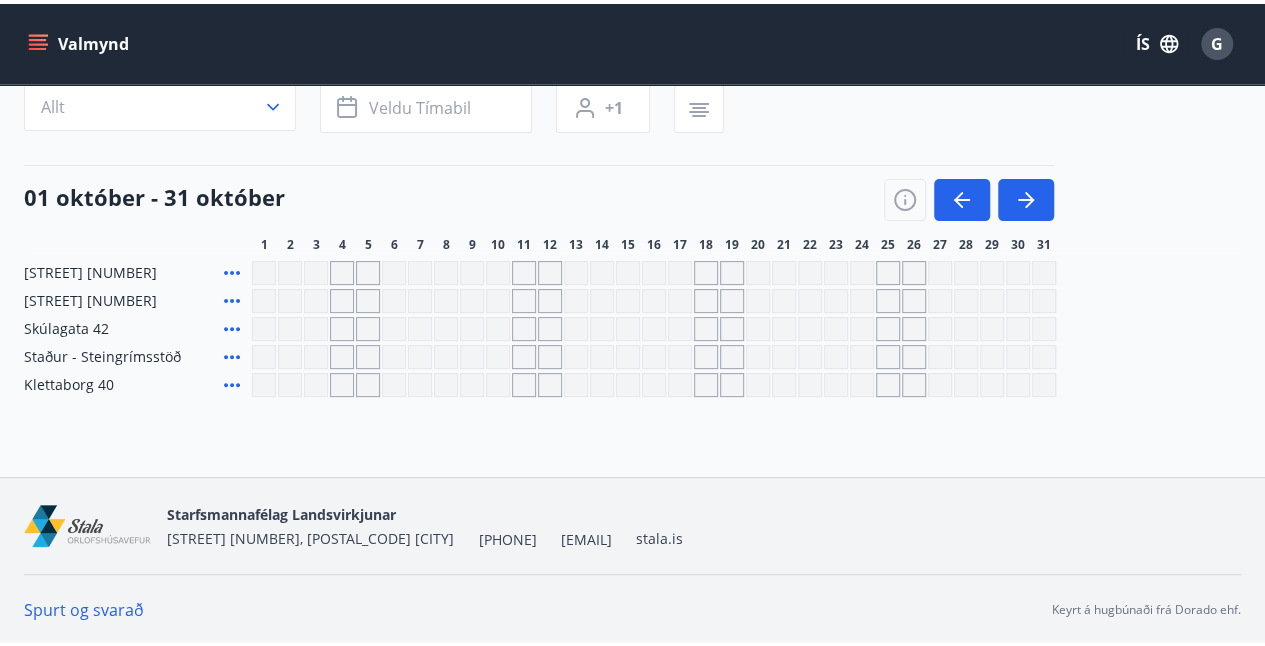 scroll, scrollTop: 155, scrollLeft: 0, axis: vertical 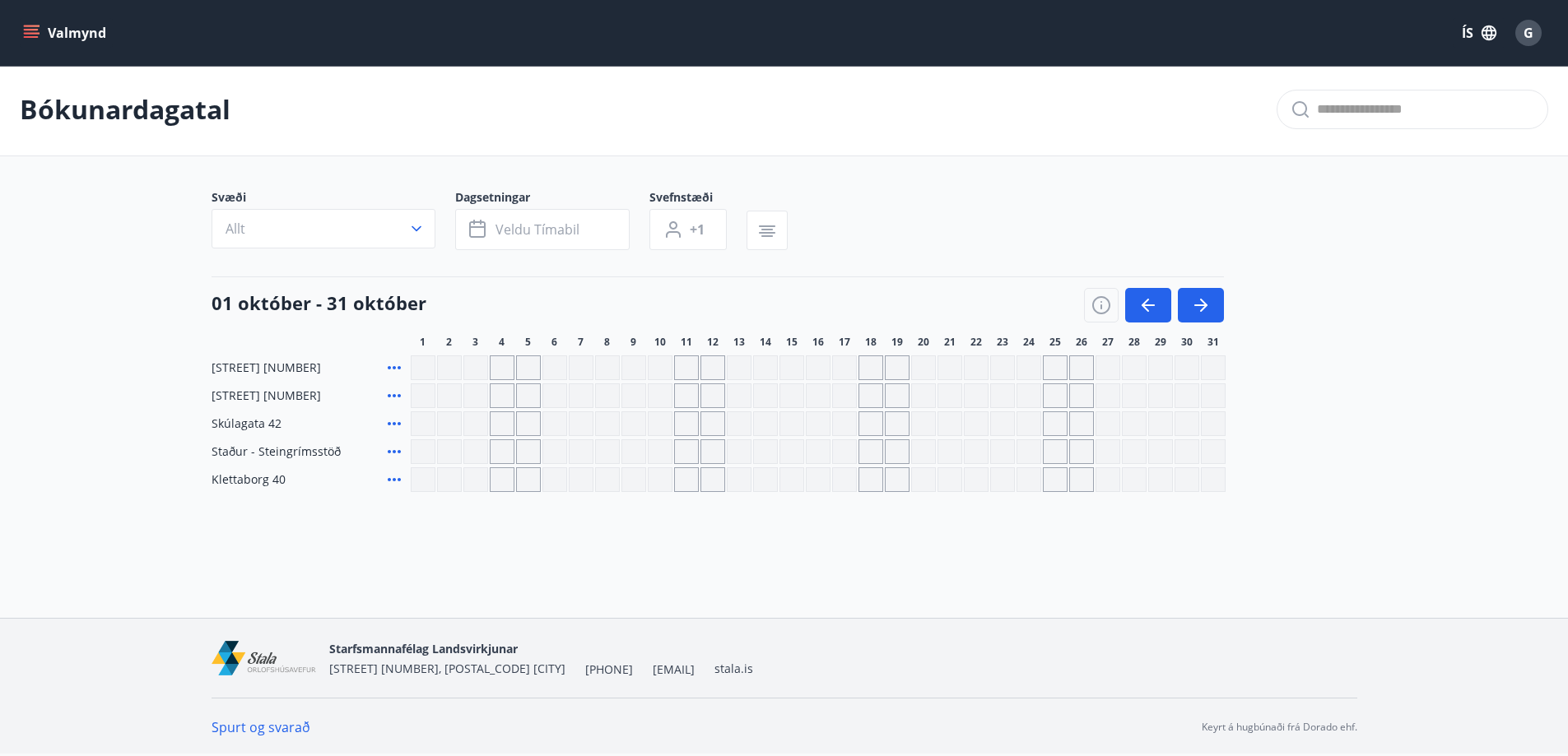 click 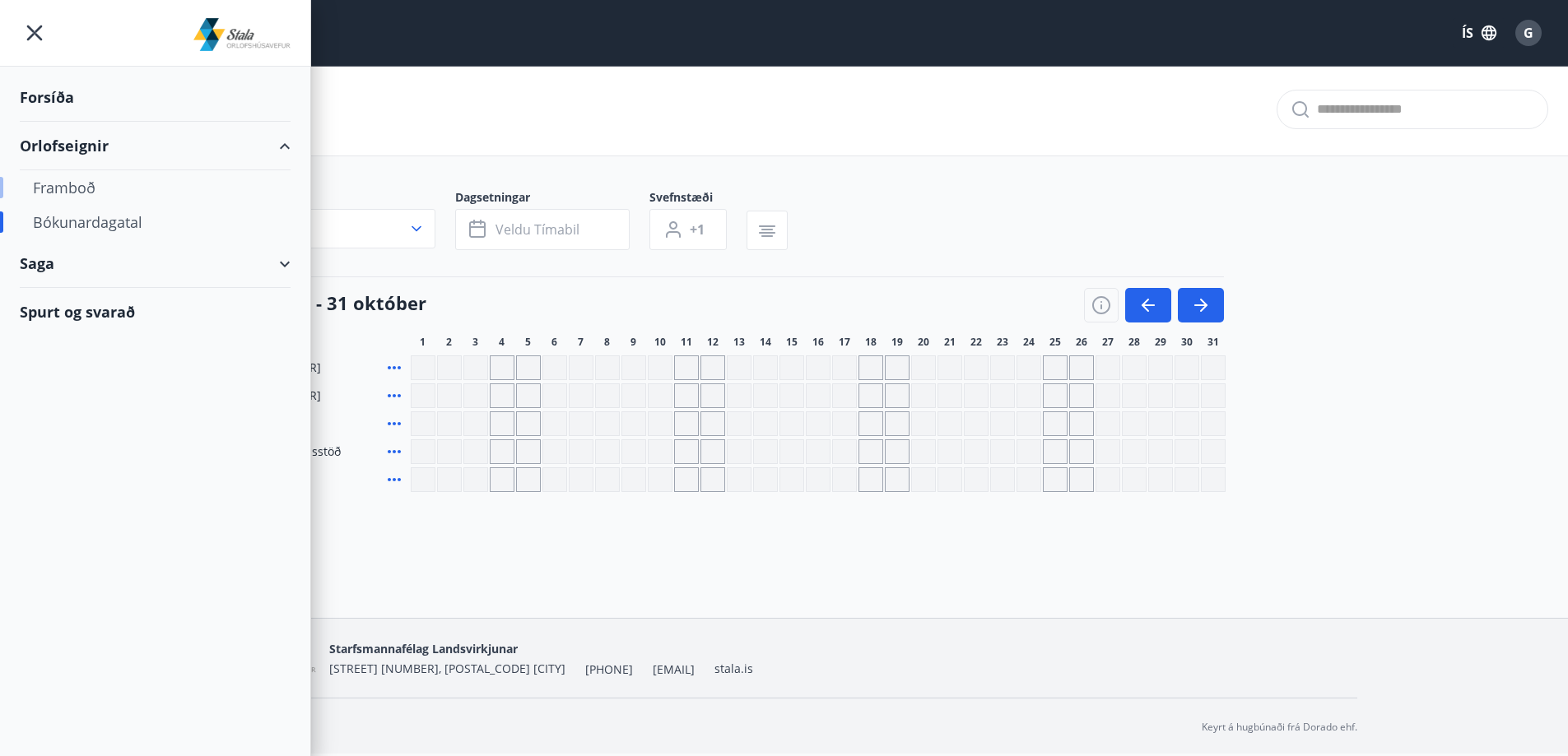 click on "Framboð" at bounding box center [155, 188] 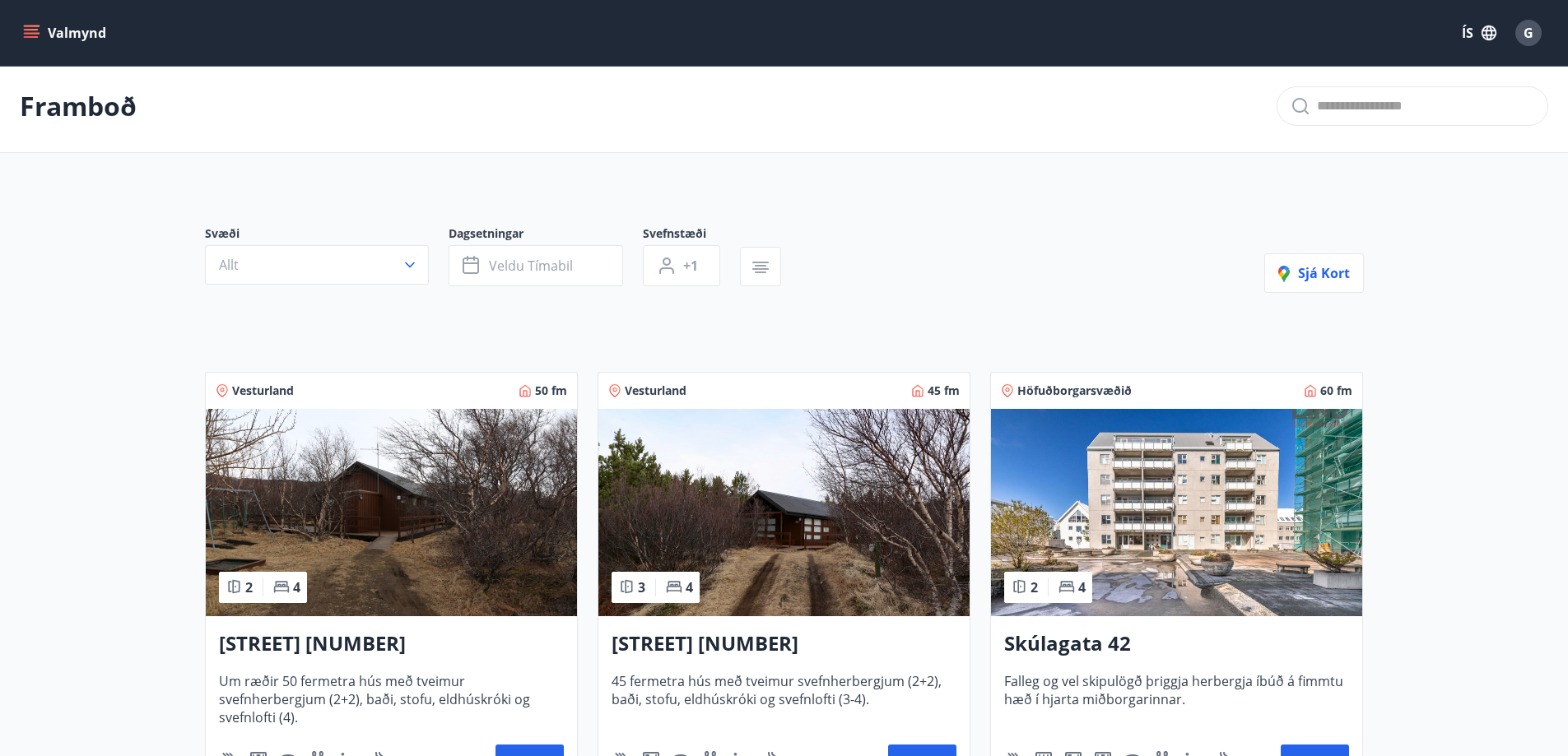 scroll, scrollTop: 0, scrollLeft: 0, axis: both 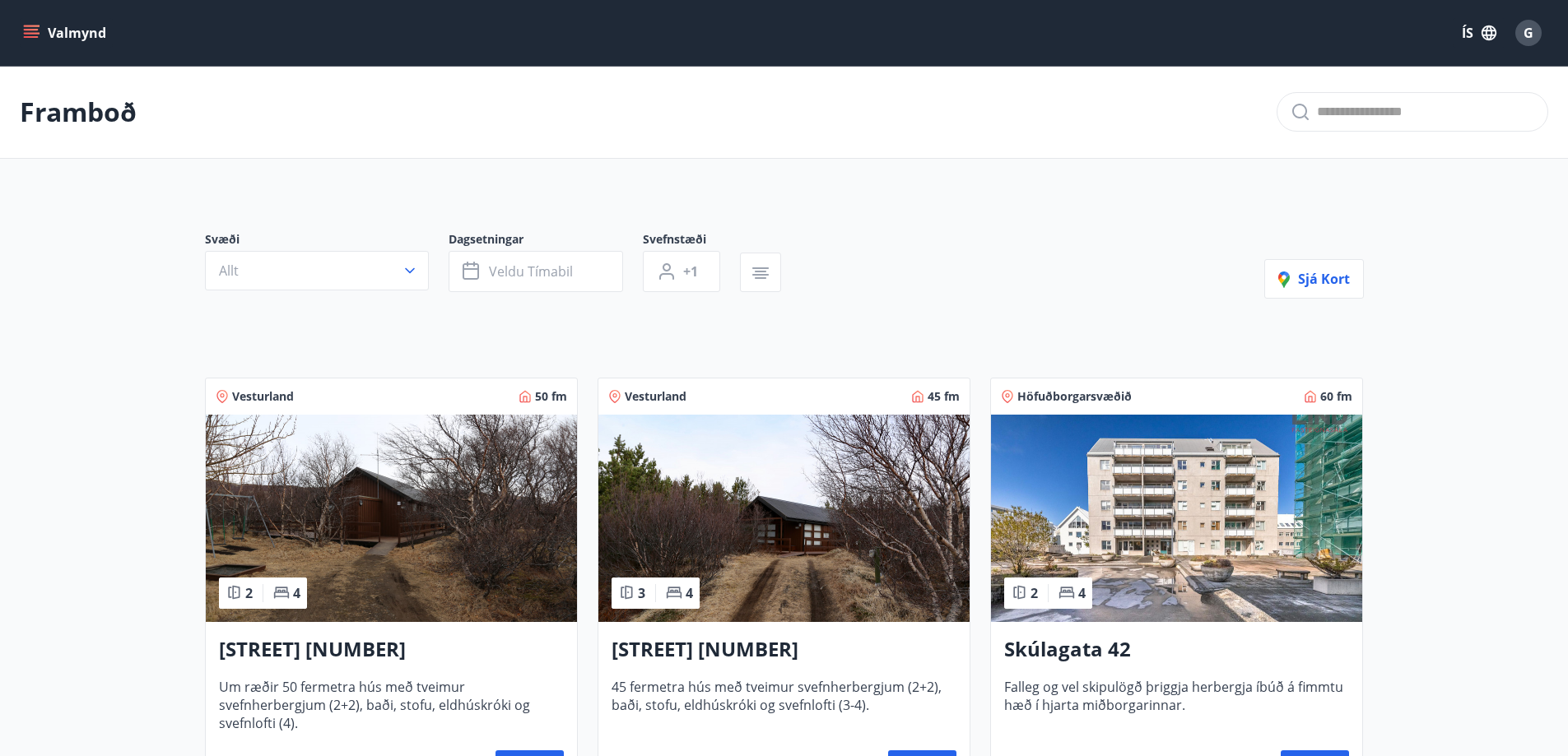 click on "Framboð" at bounding box center (78, 112) 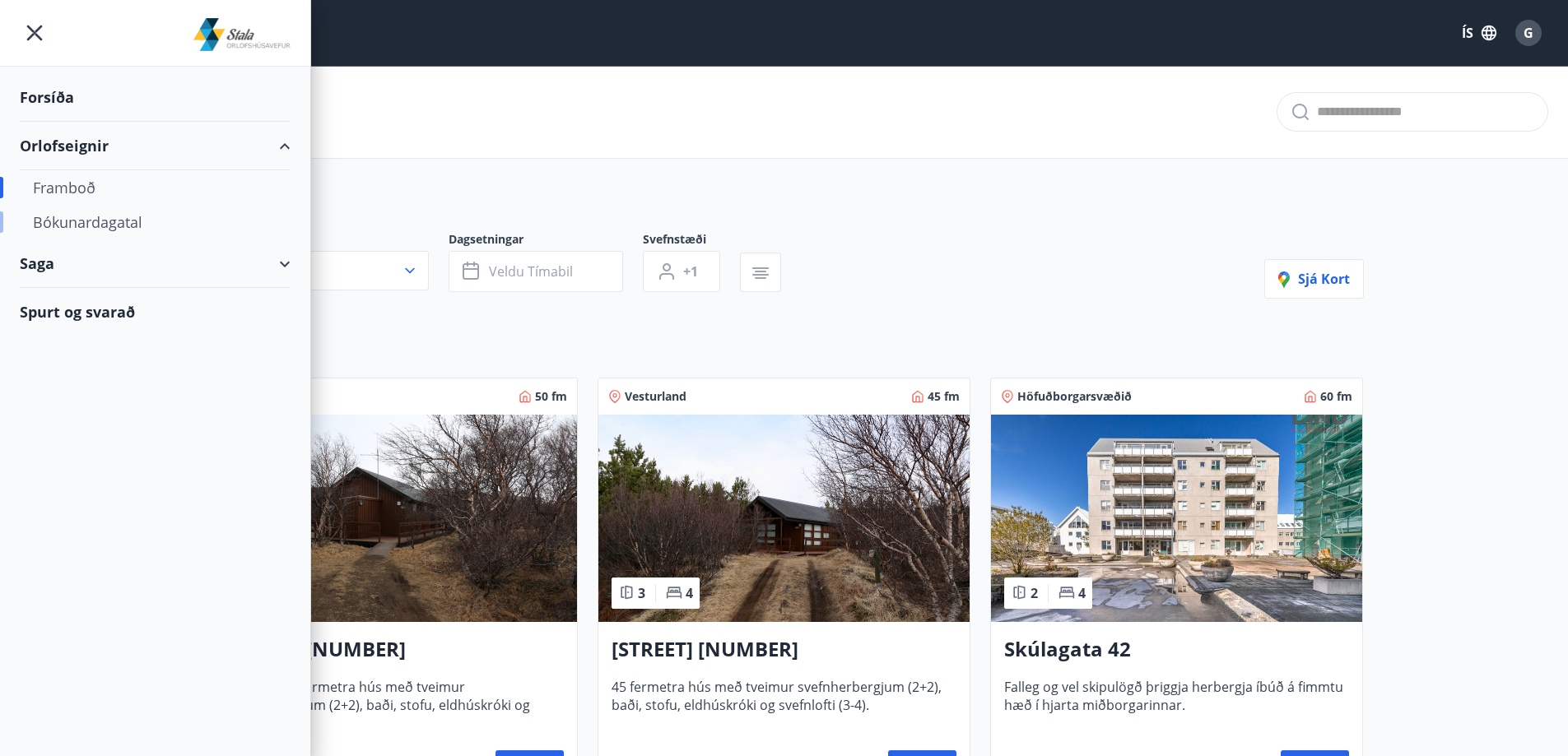 click on "Bókunardagatal" at bounding box center [155, 222] 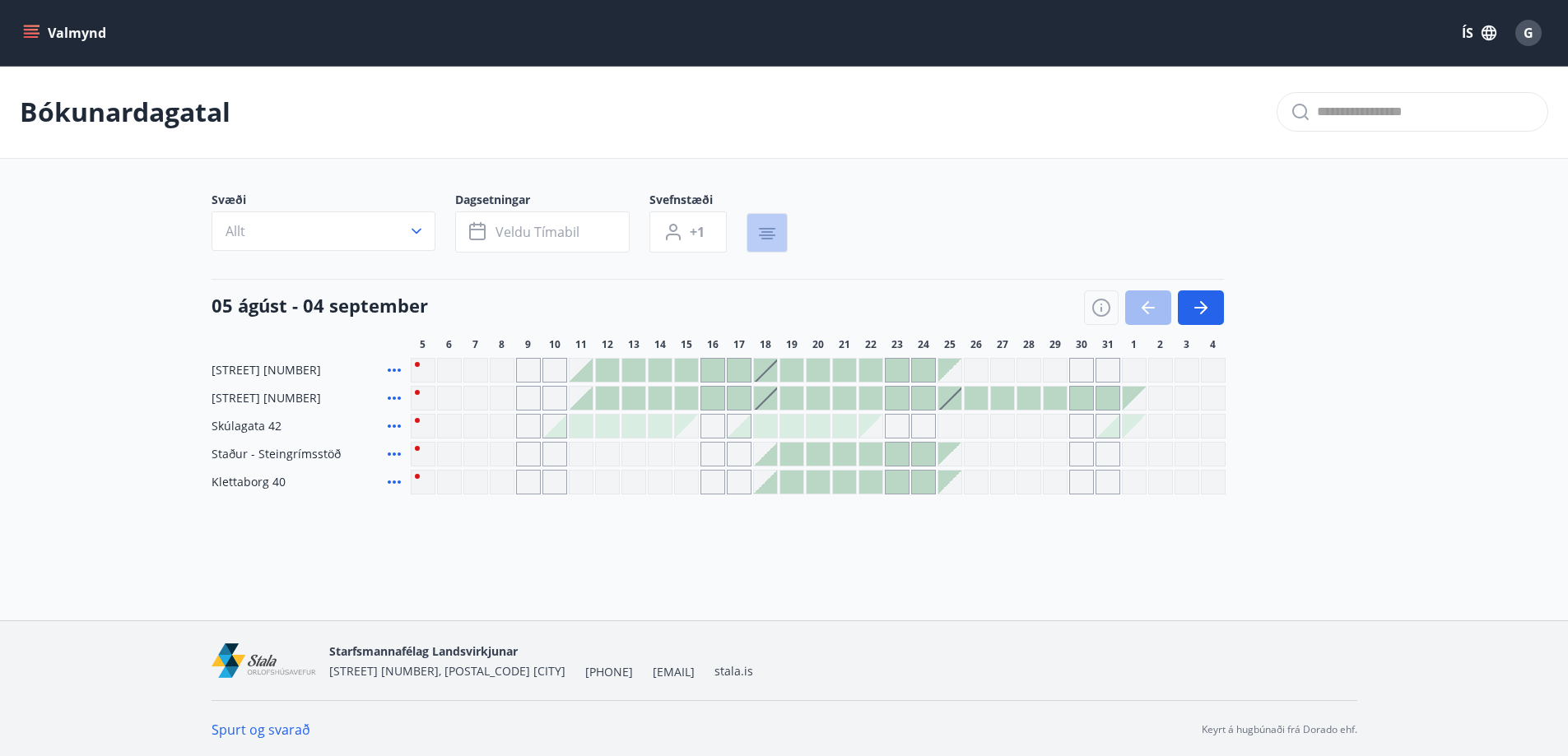 click at bounding box center [767, 233] 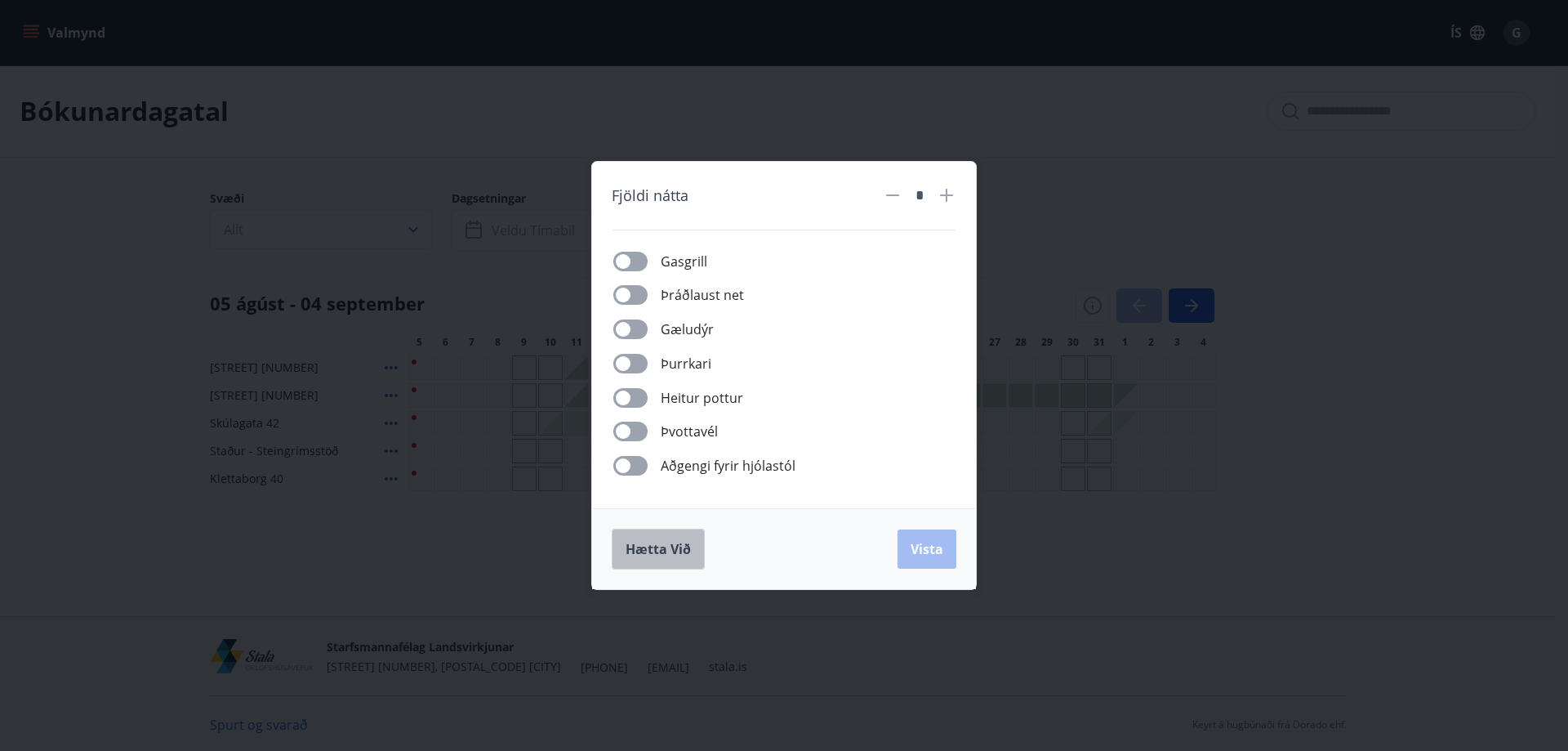 click on "Hætta við" at bounding box center [658, 549] 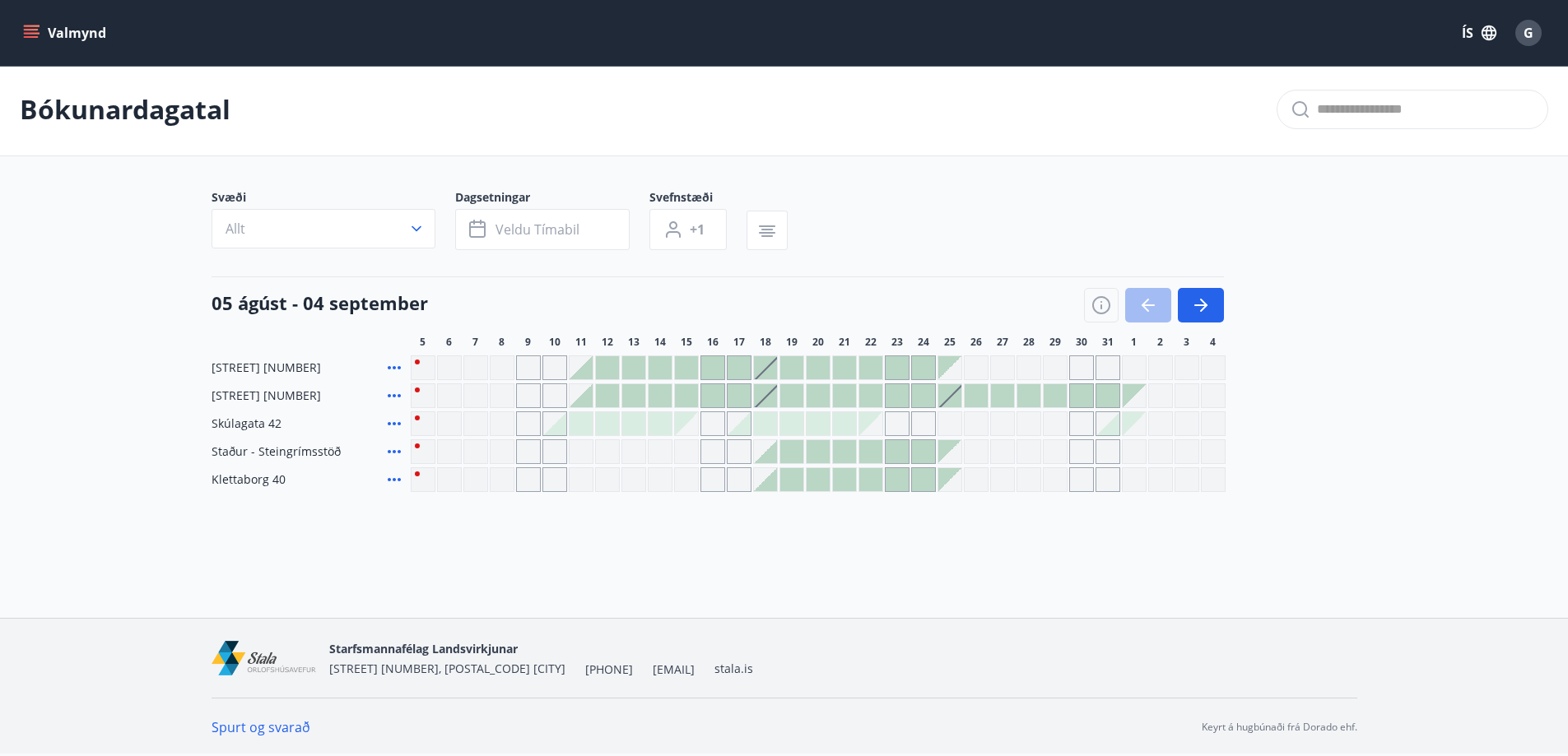 scroll, scrollTop: 0, scrollLeft: 0, axis: both 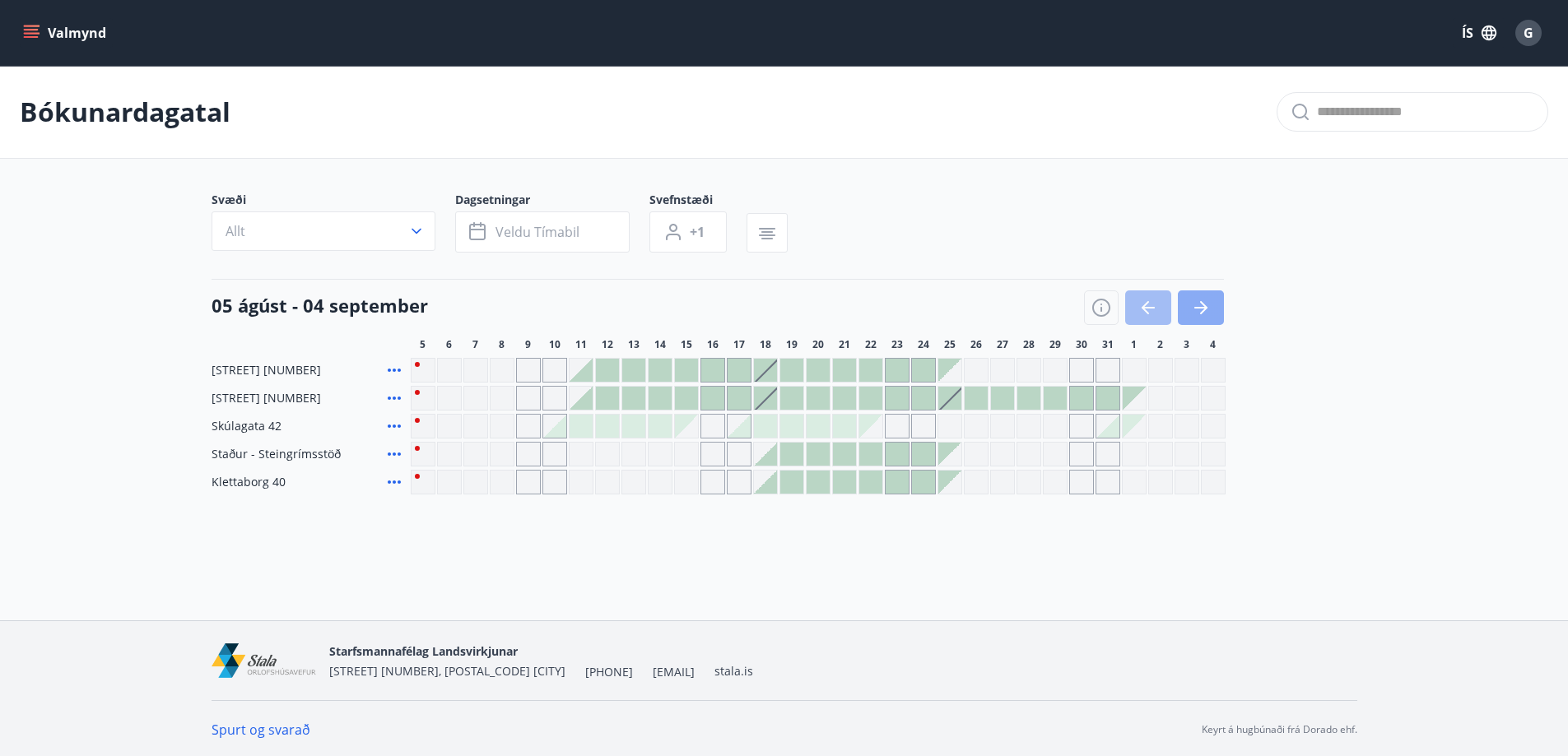 click 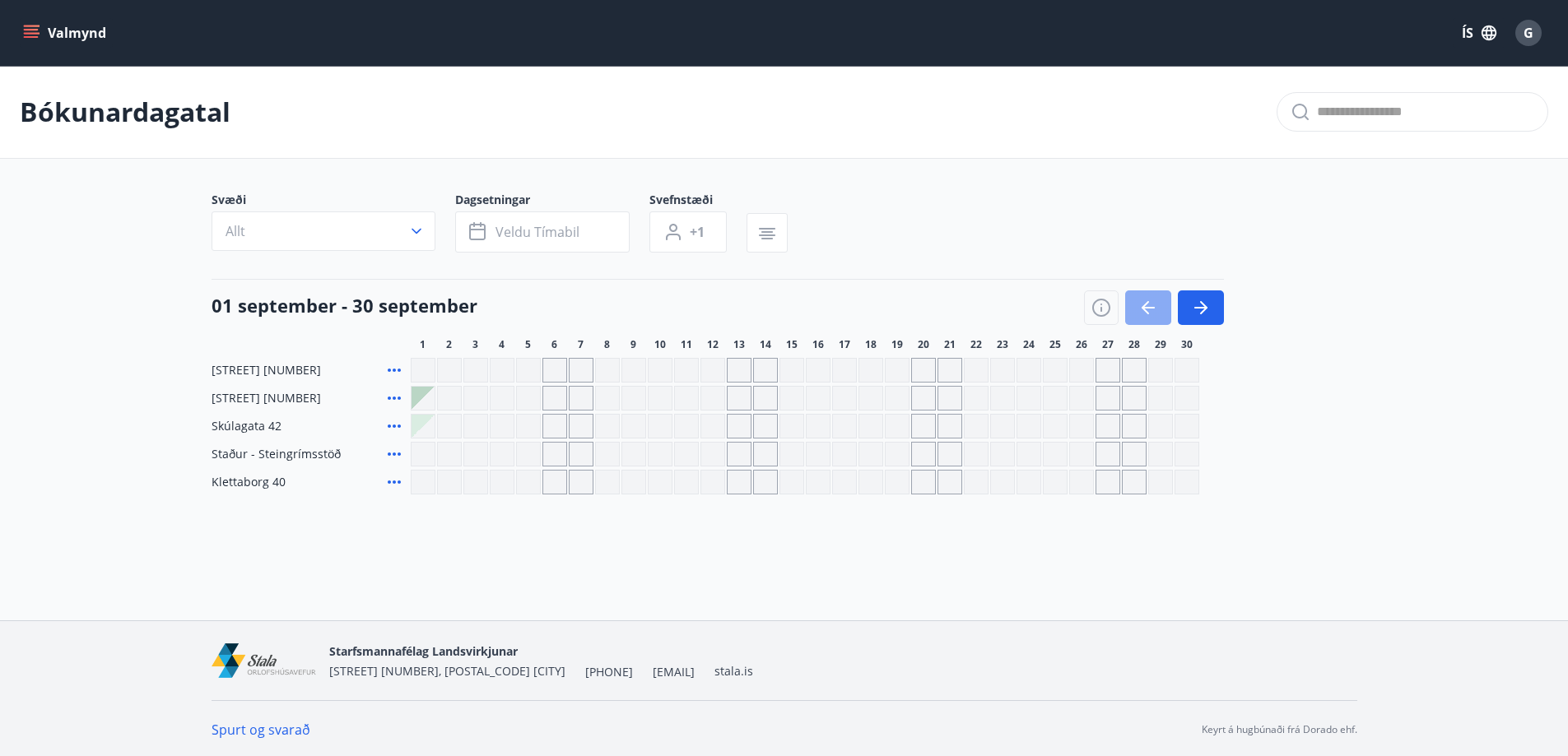 click 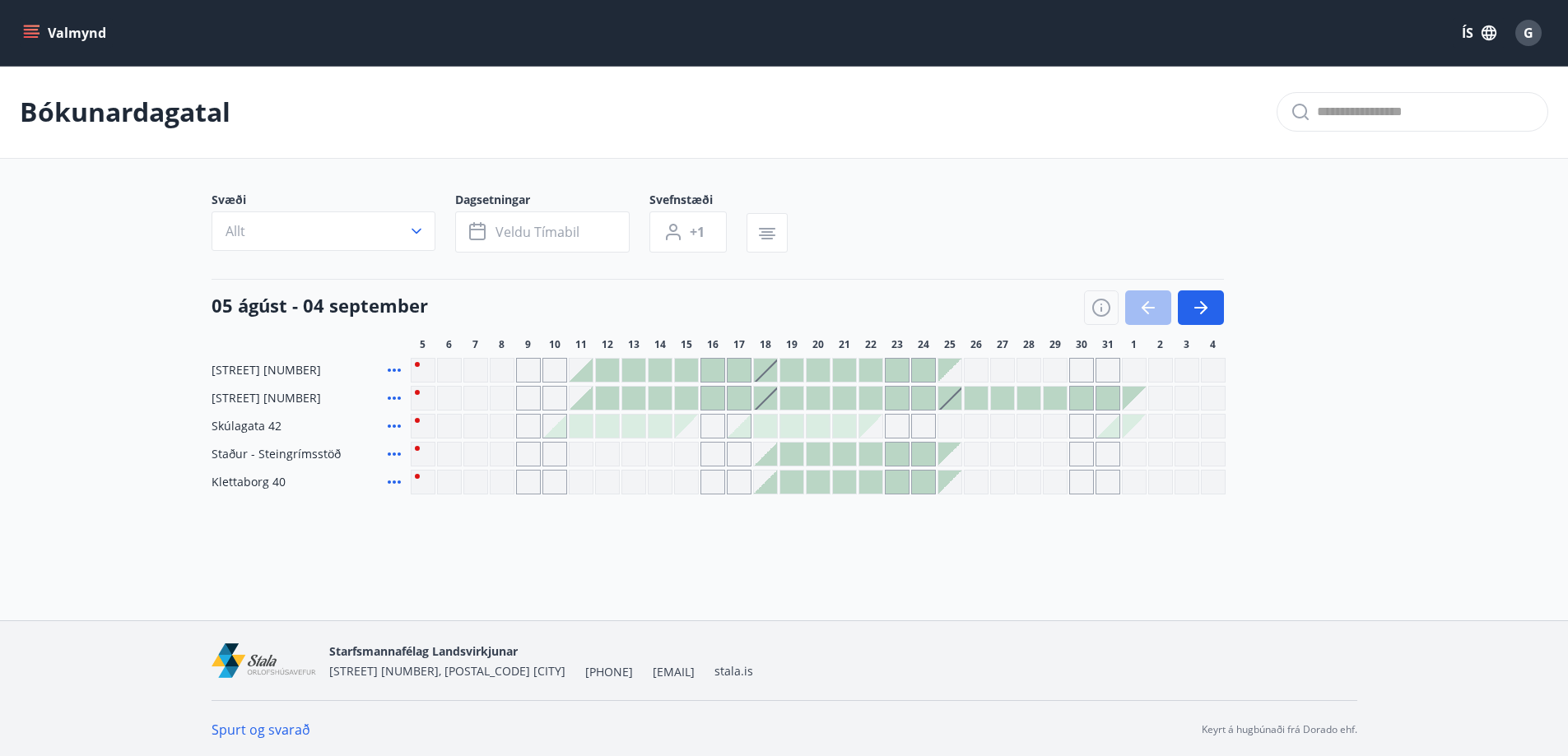 click at bounding box center (1154, 308) 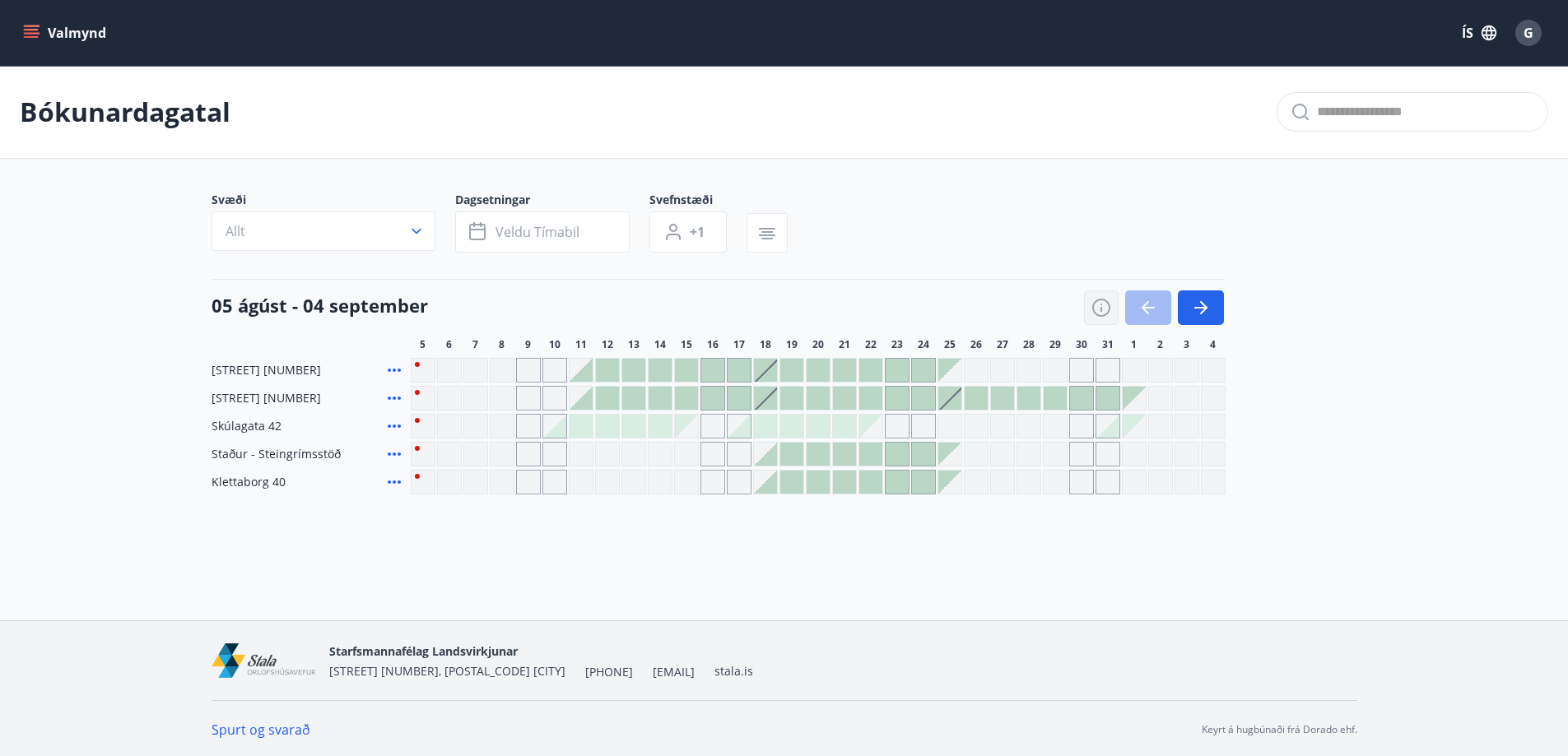 click 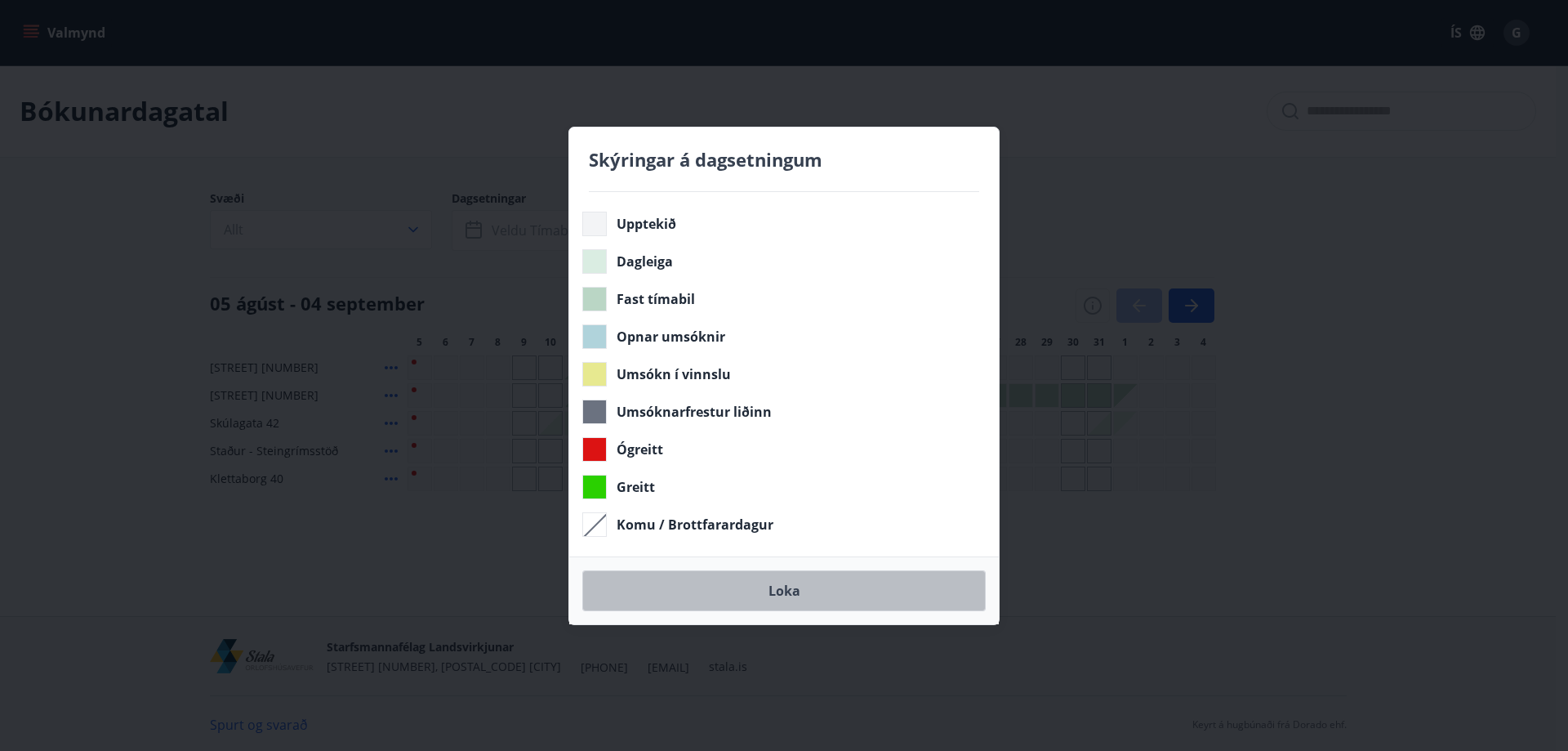 click on "Loka" at bounding box center [784, 591] 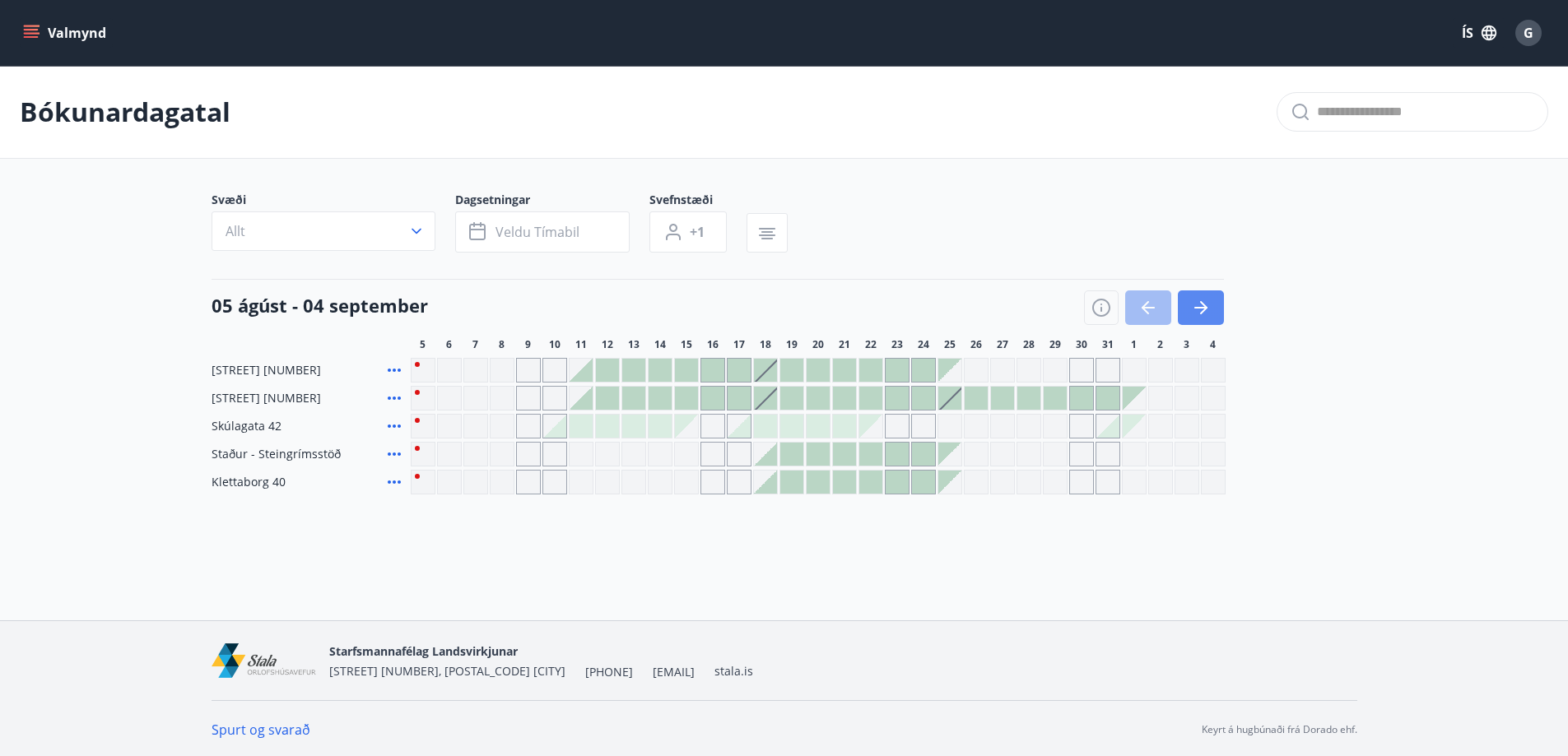 click at bounding box center (1201, 308) 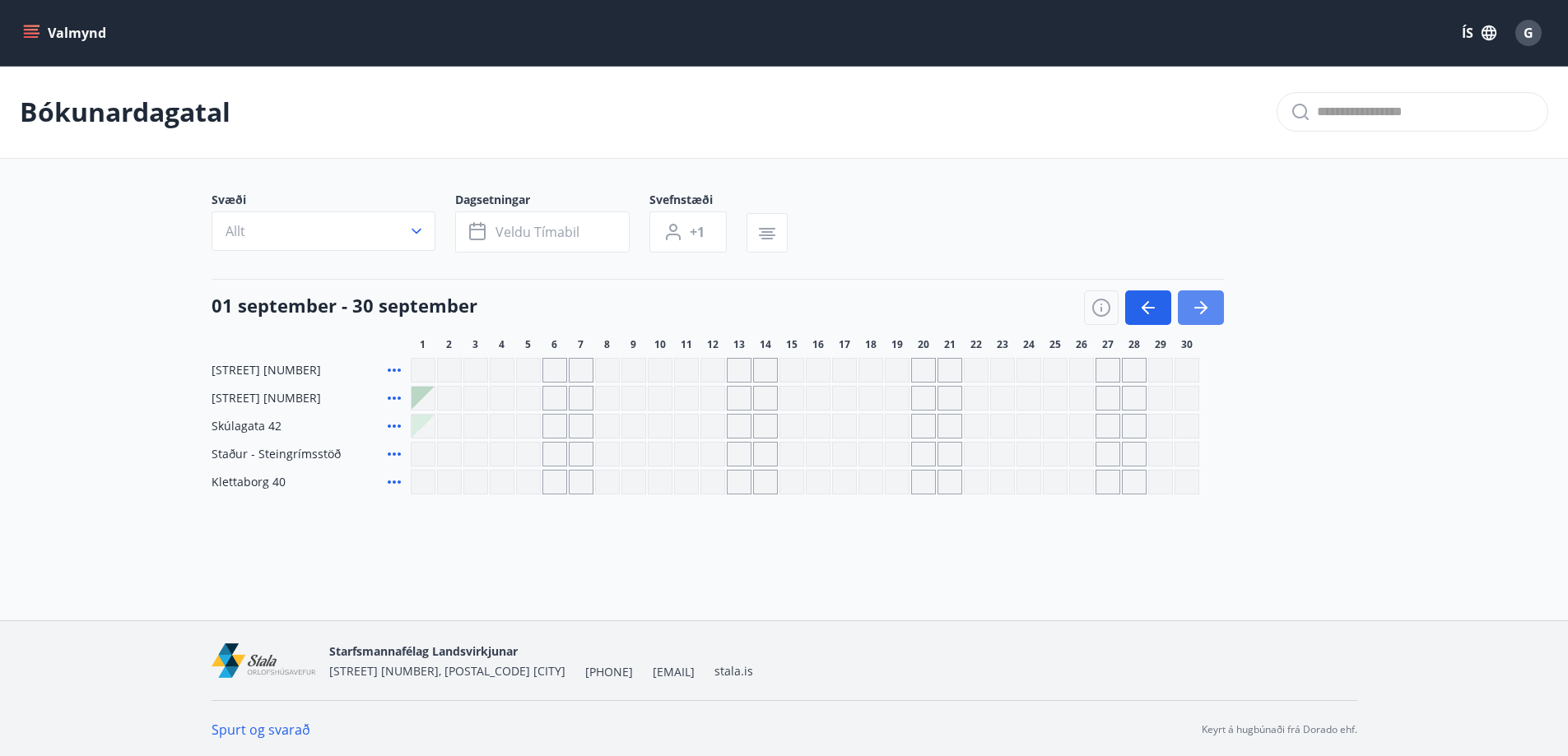 click at bounding box center (1201, 308) 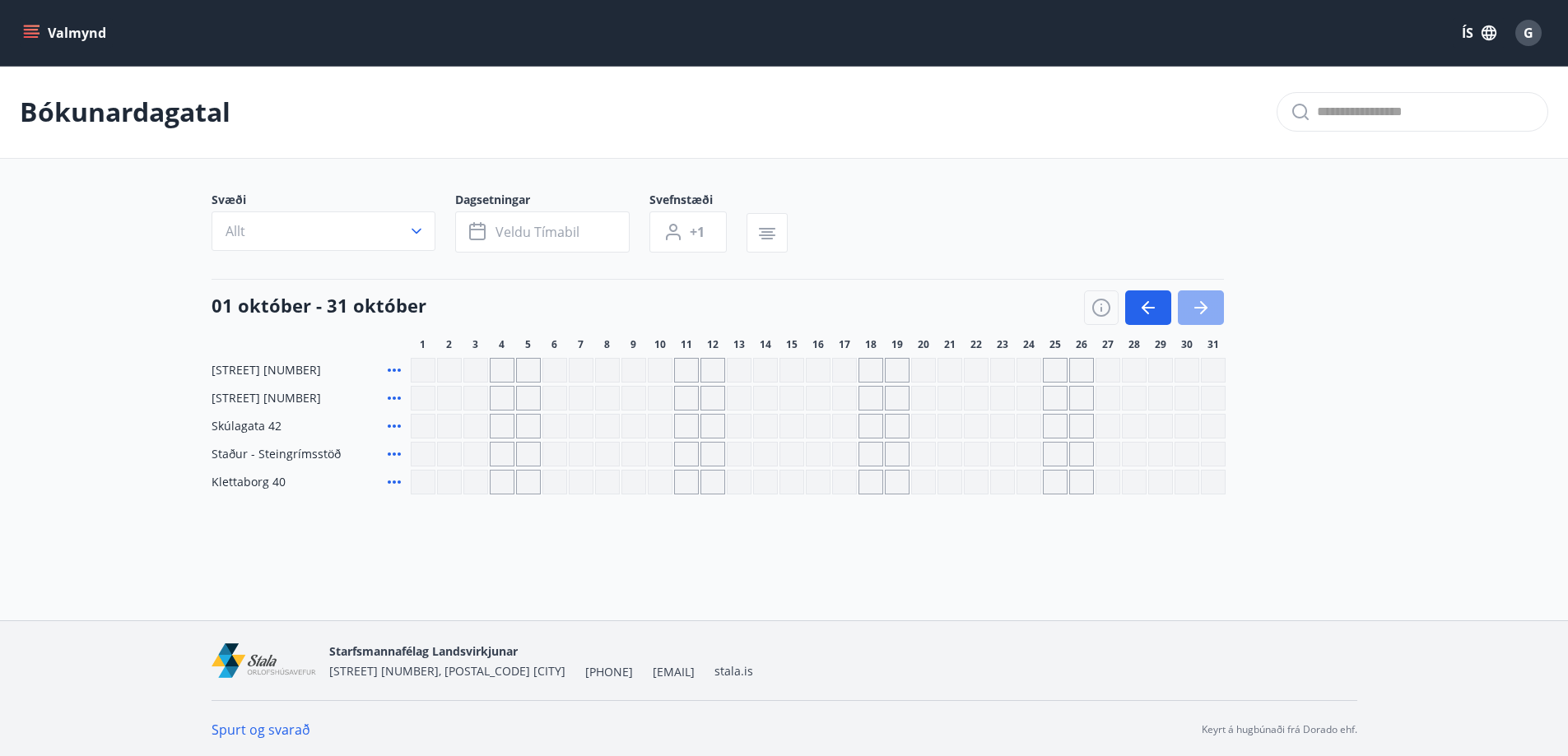 click at bounding box center (1201, 308) 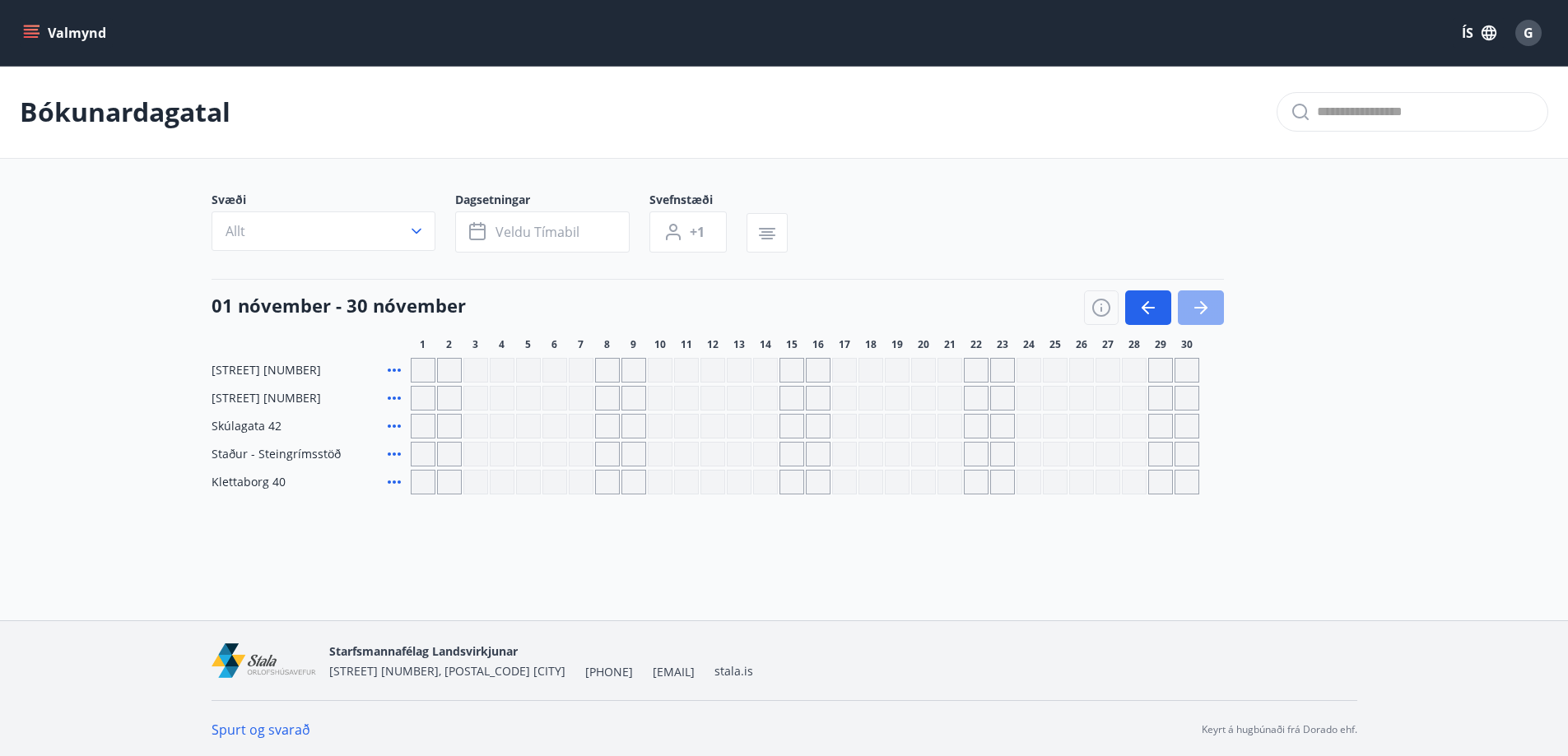 click 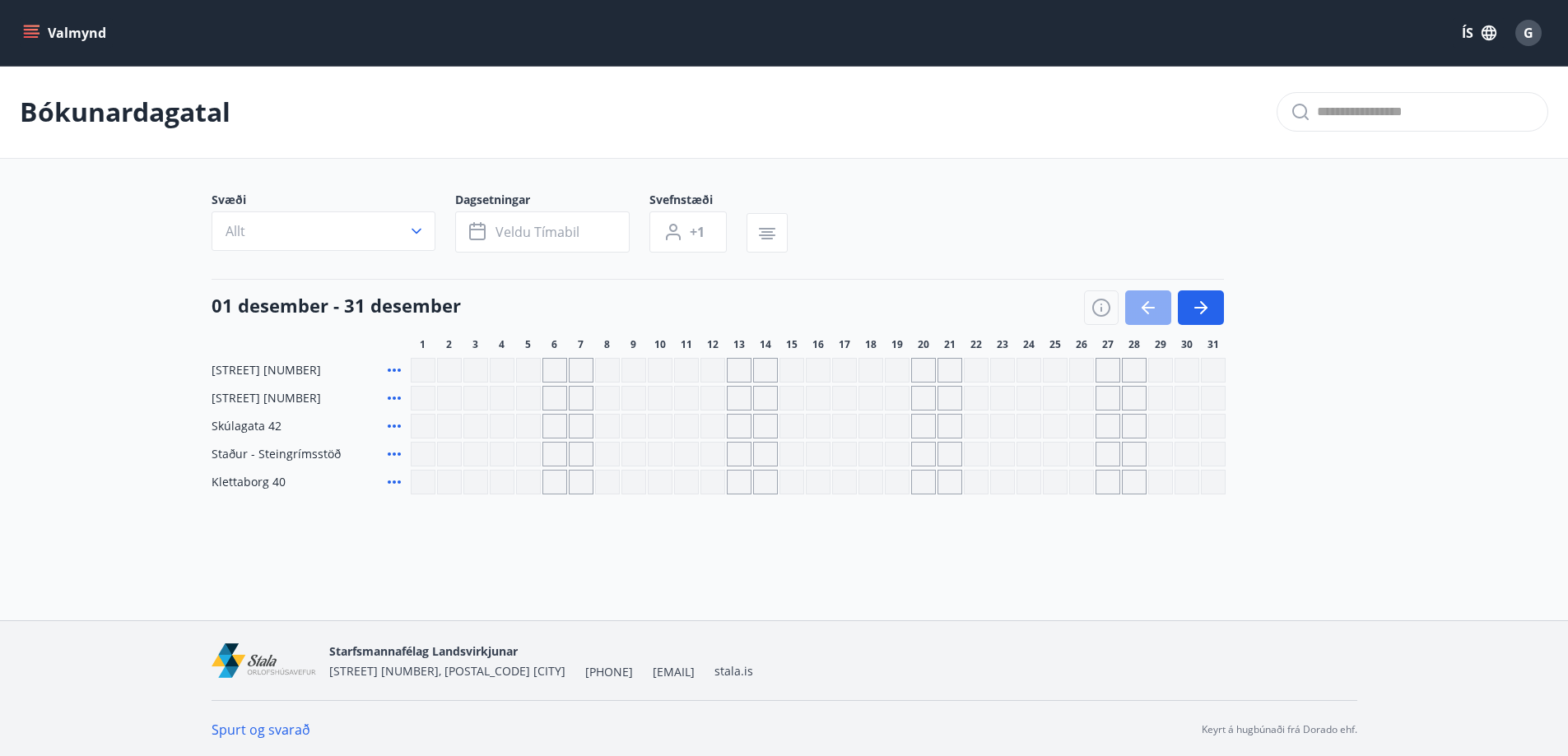 click 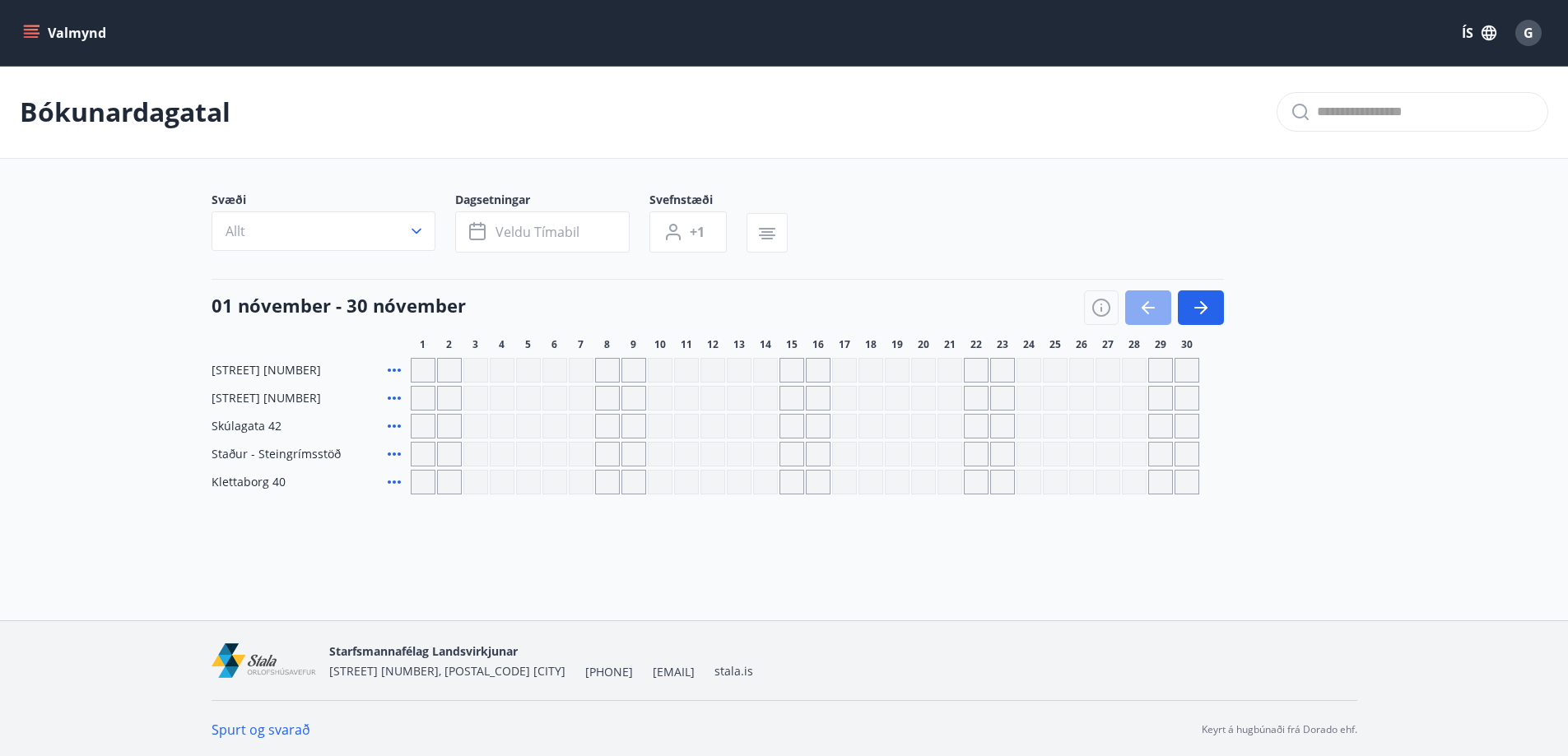 click 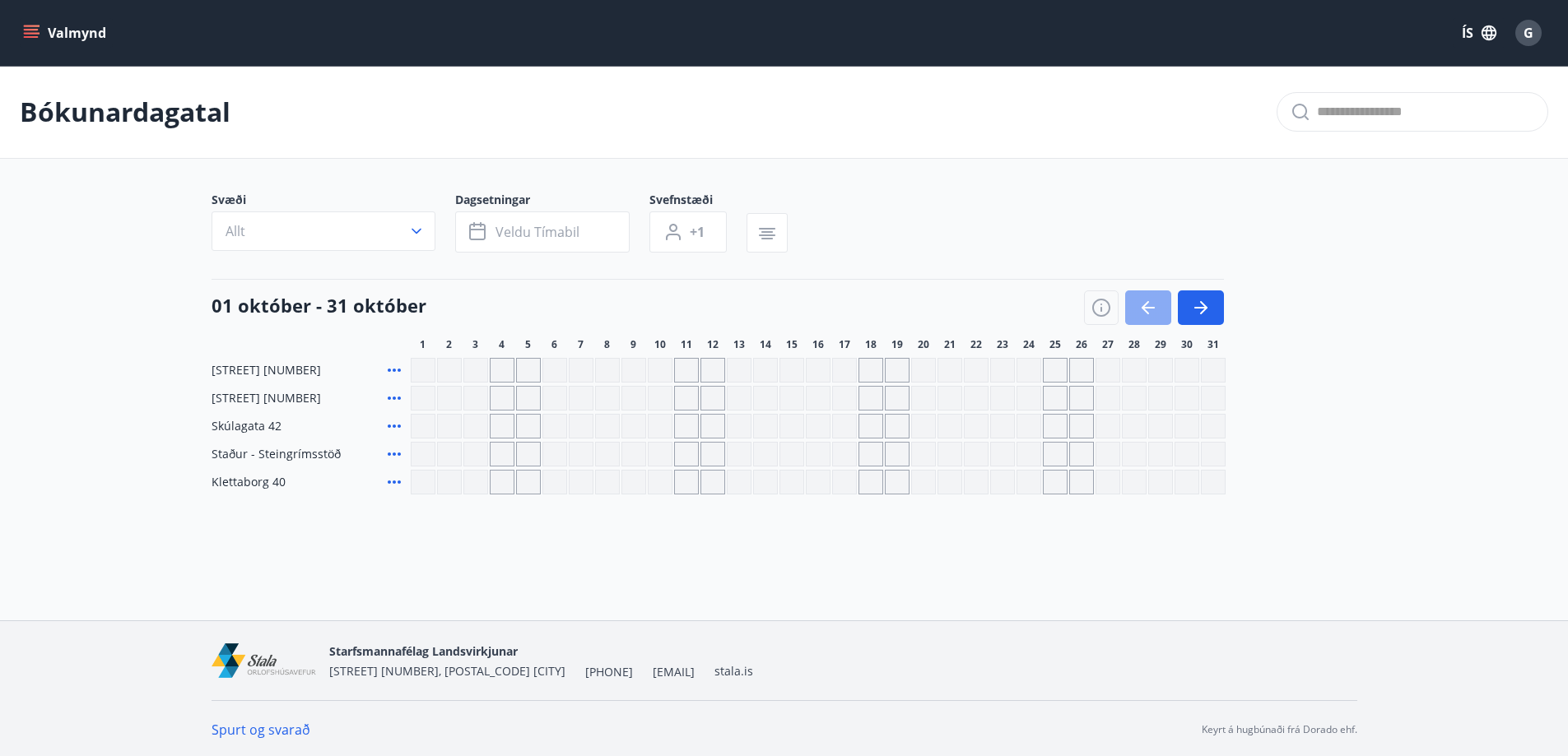 click 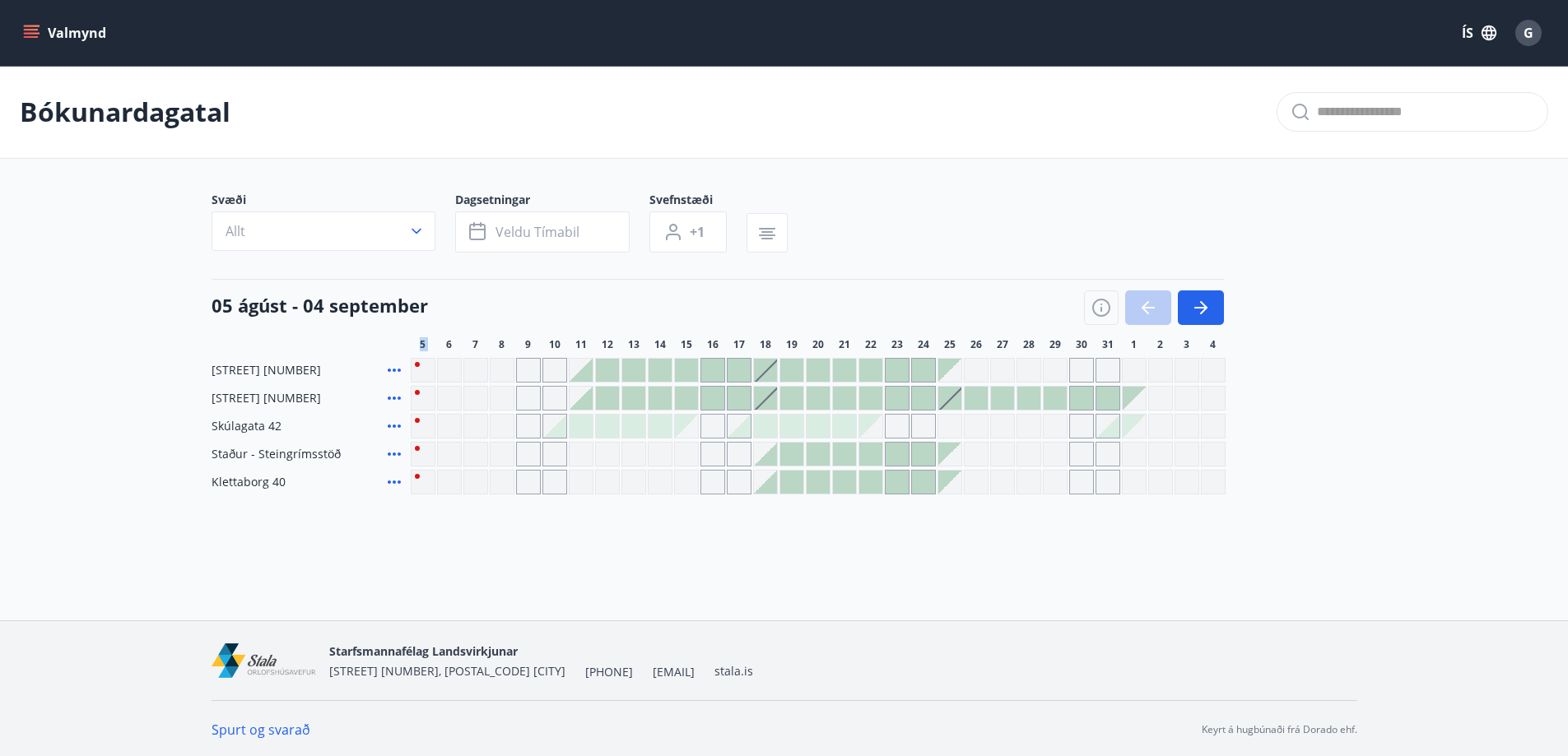 click at bounding box center (1154, 308) 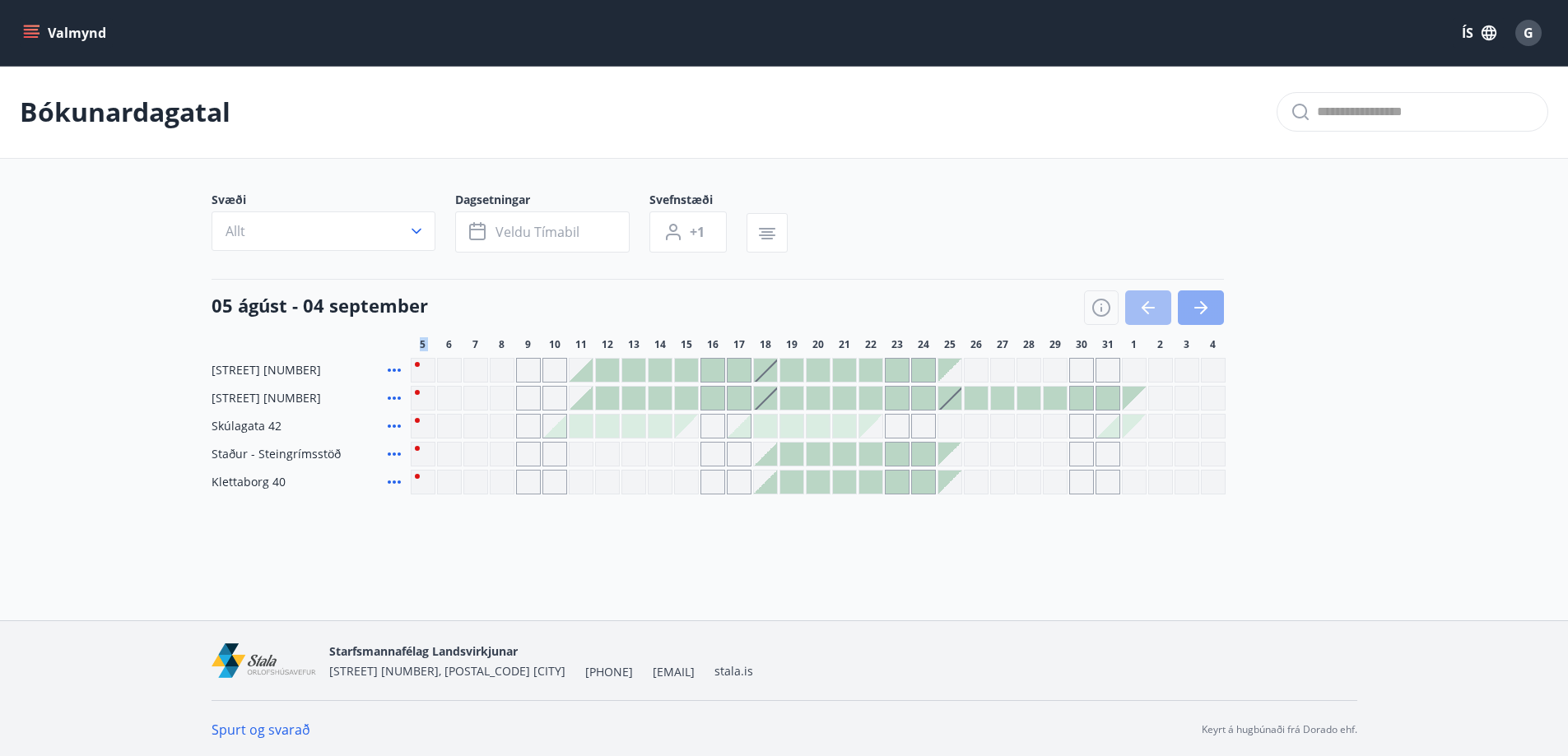 click 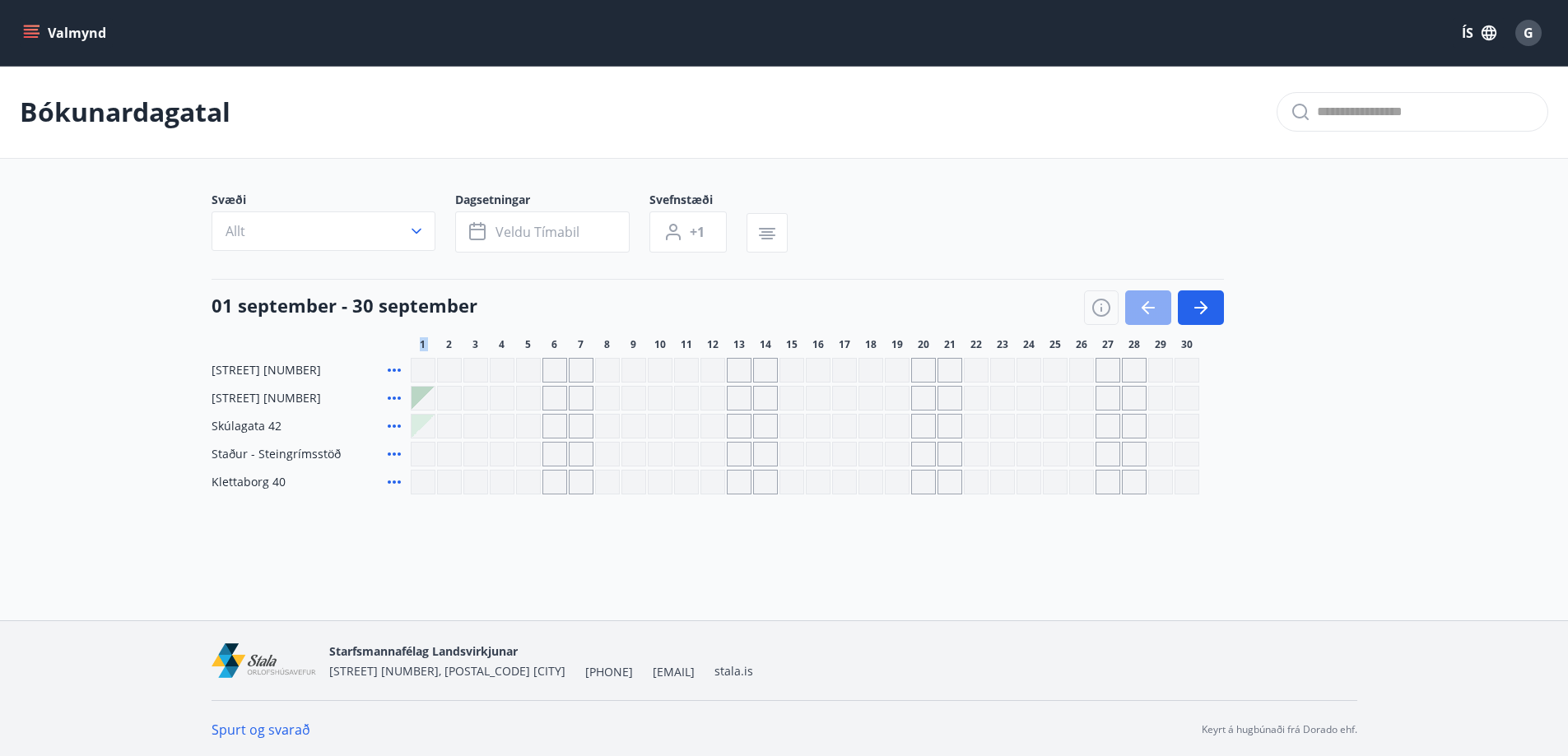 click 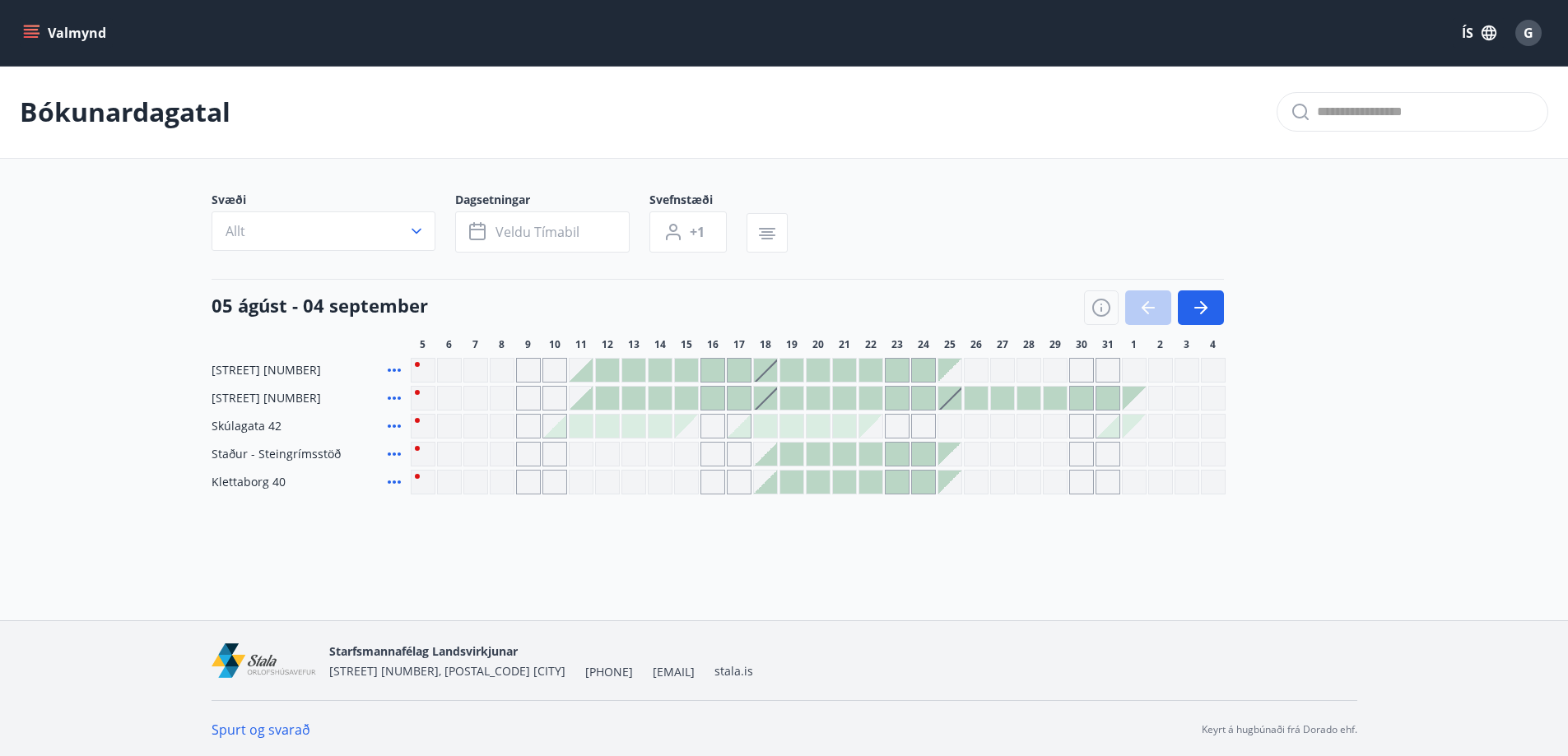 click at bounding box center (1154, 308) 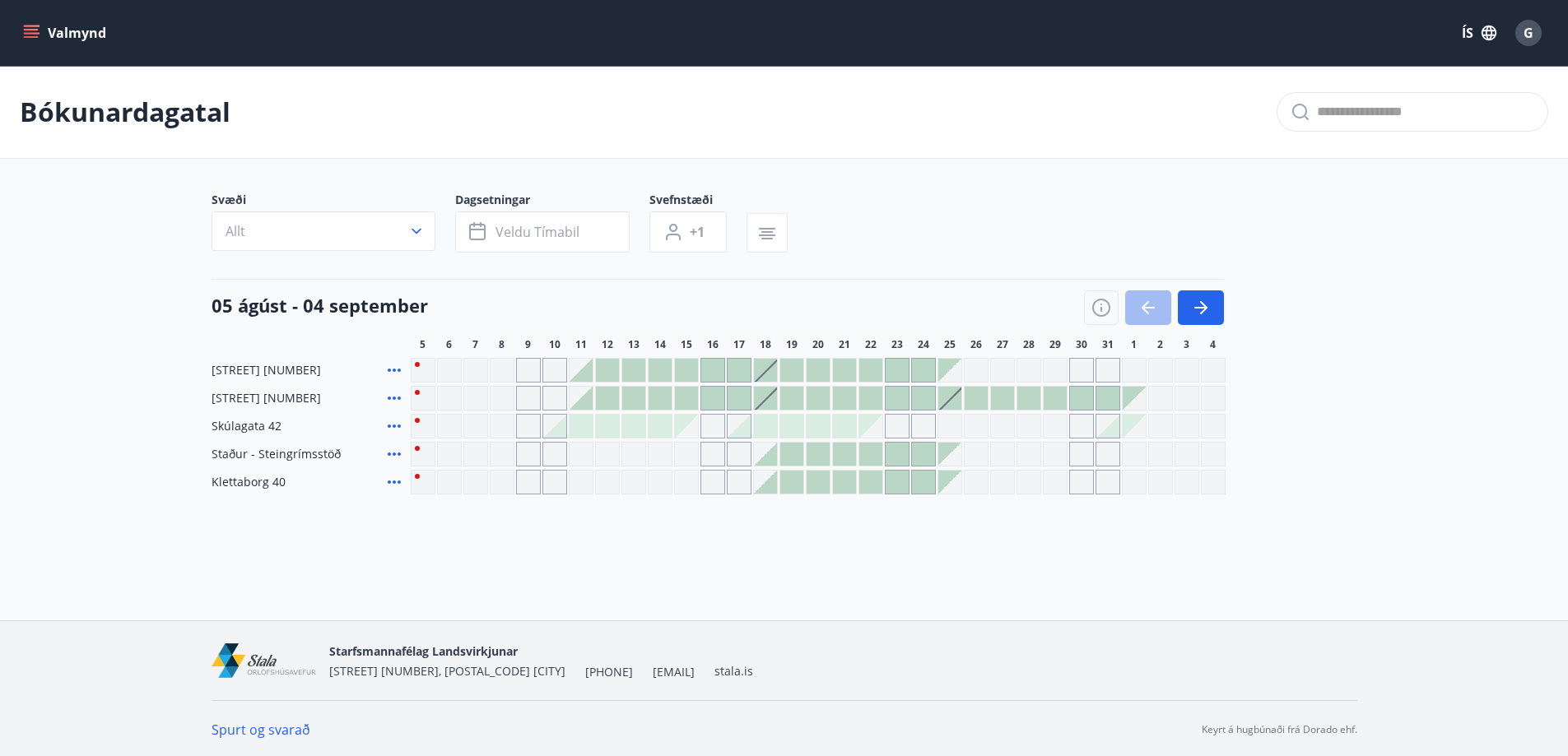 scroll, scrollTop: 2, scrollLeft: 0, axis: vertical 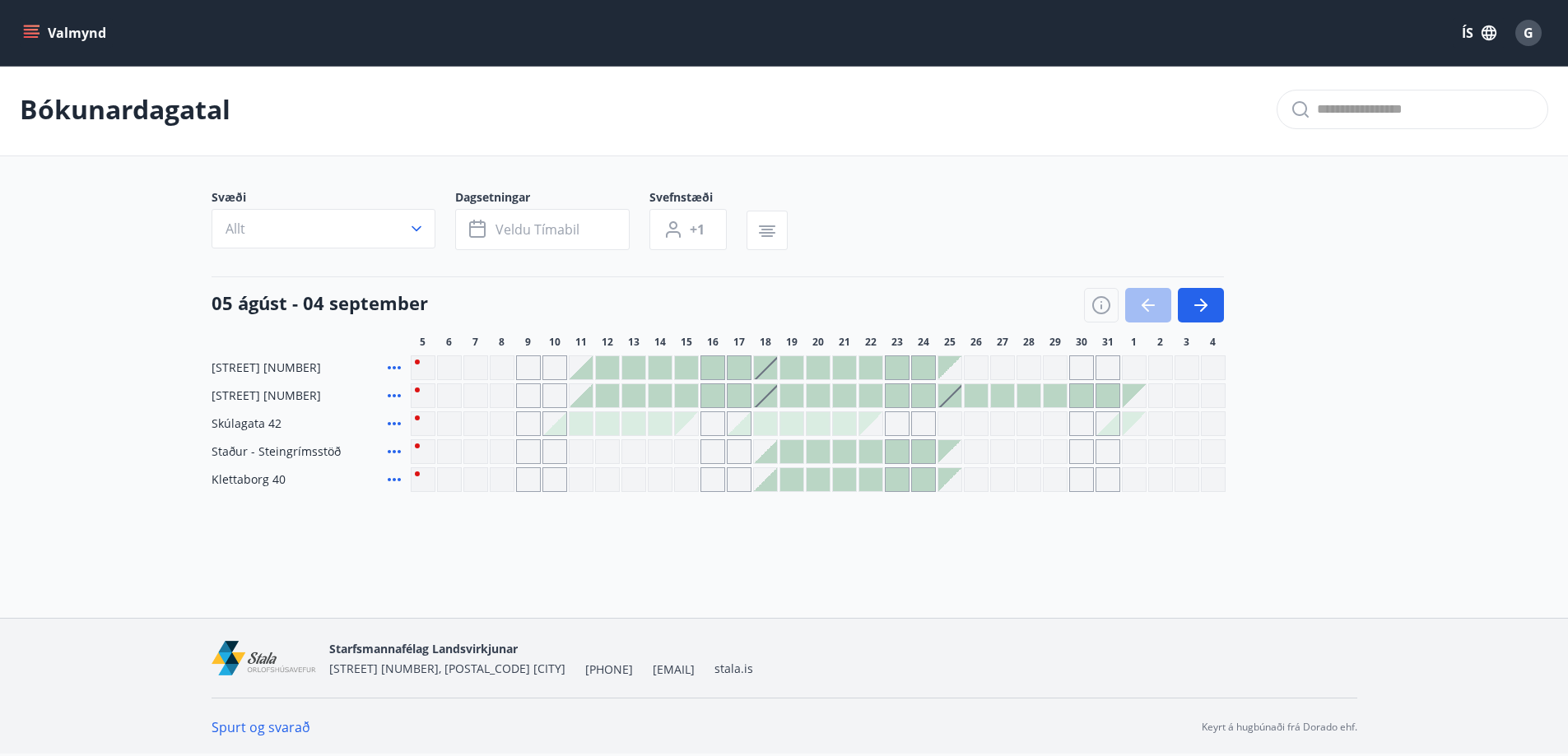 click at bounding box center [1154, 305] 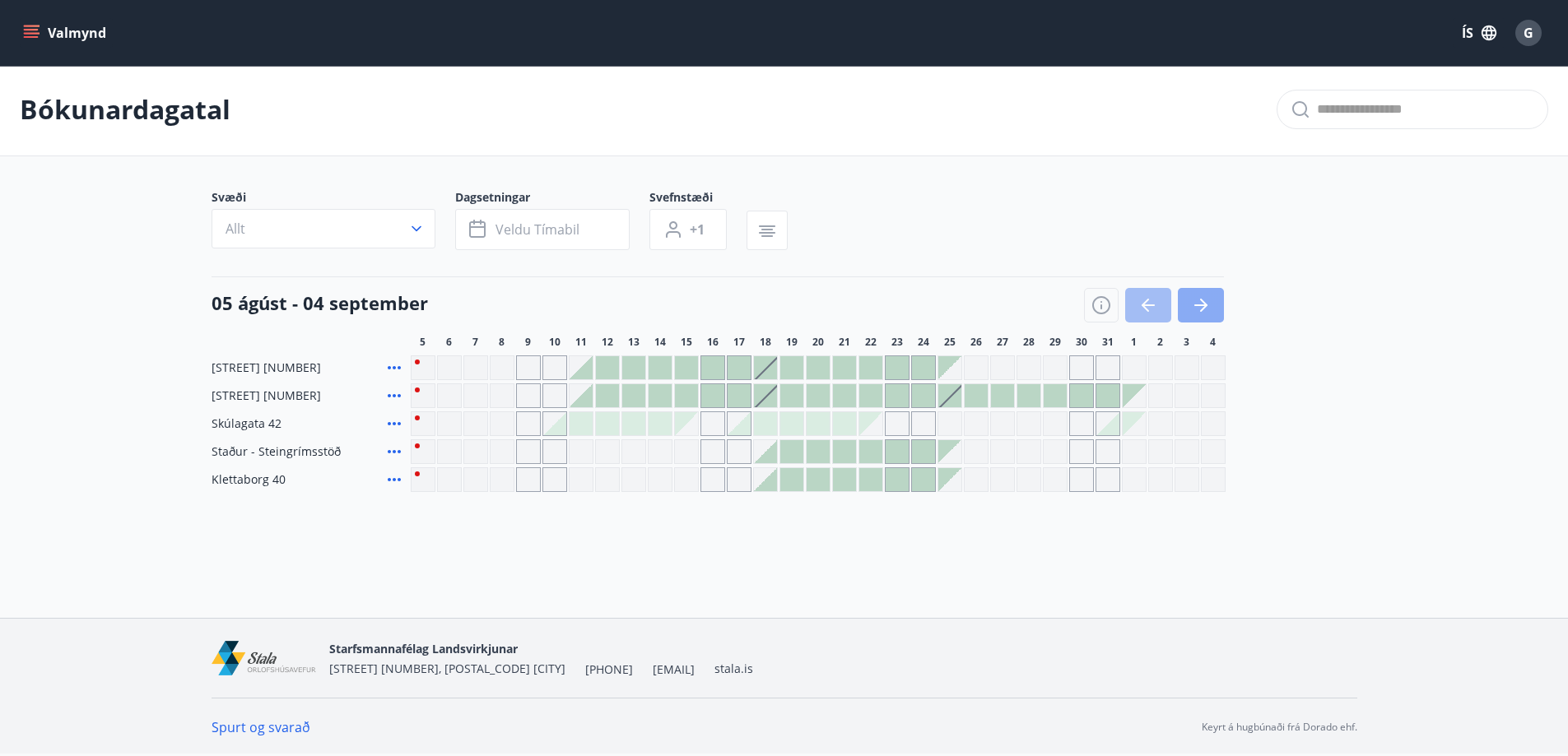 click 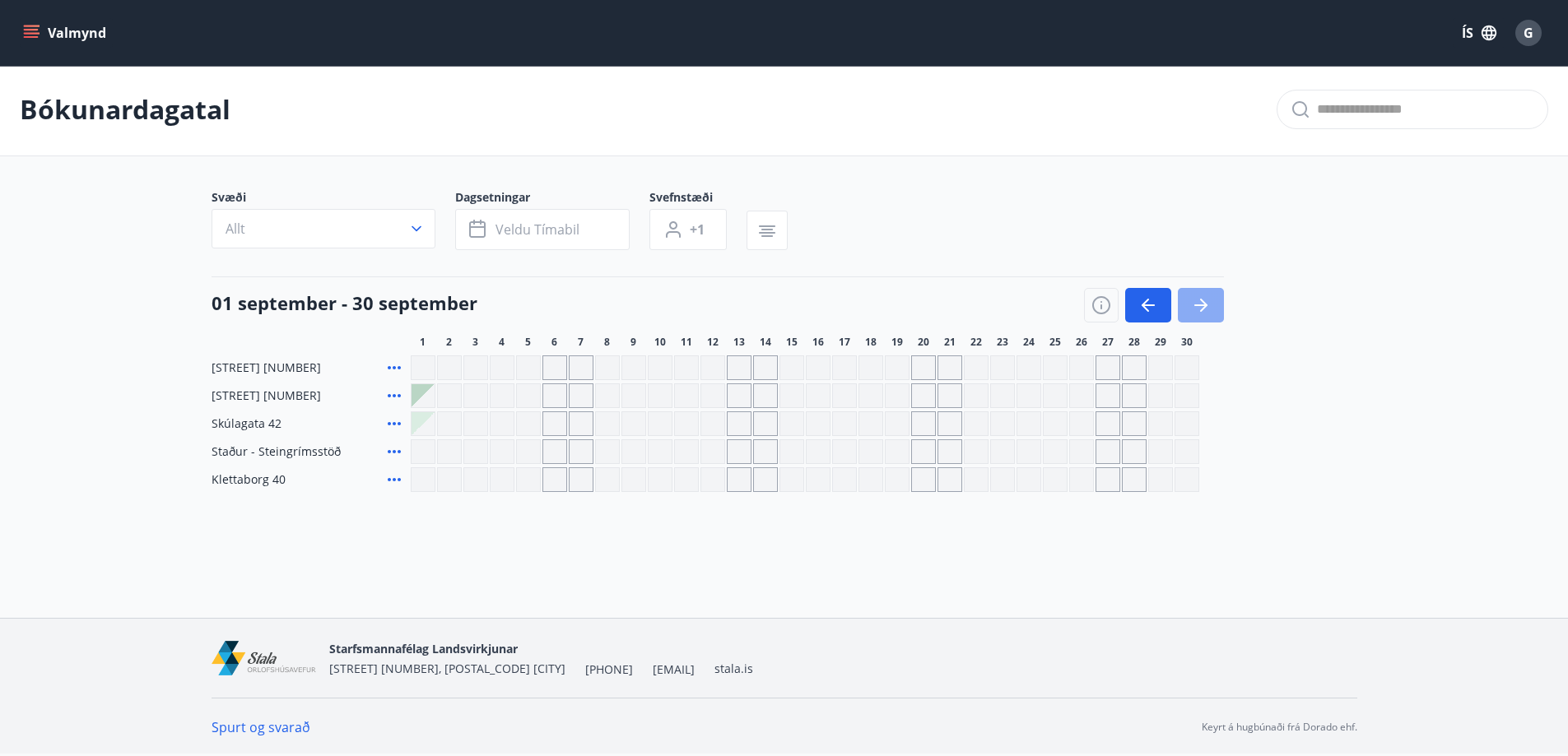 click 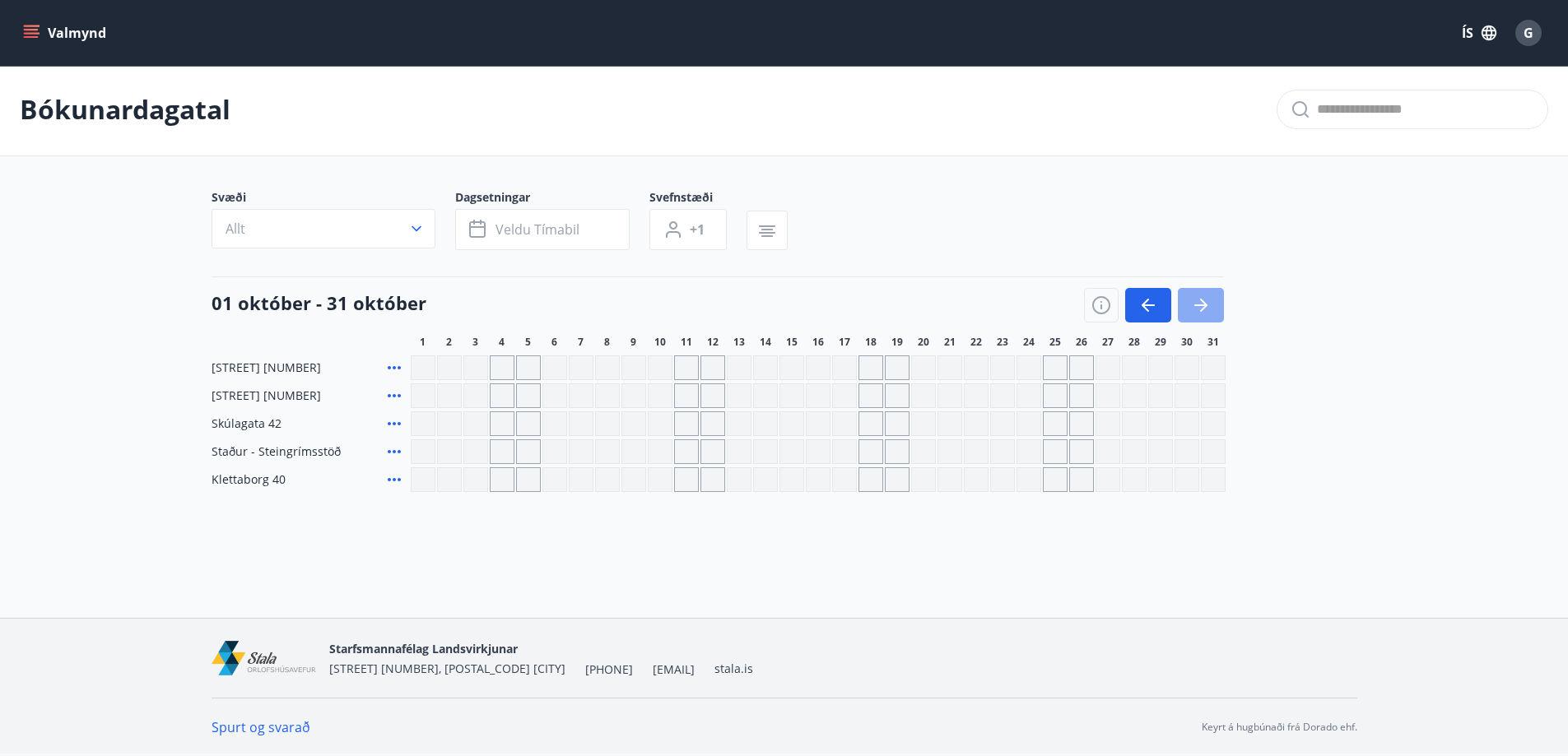 click 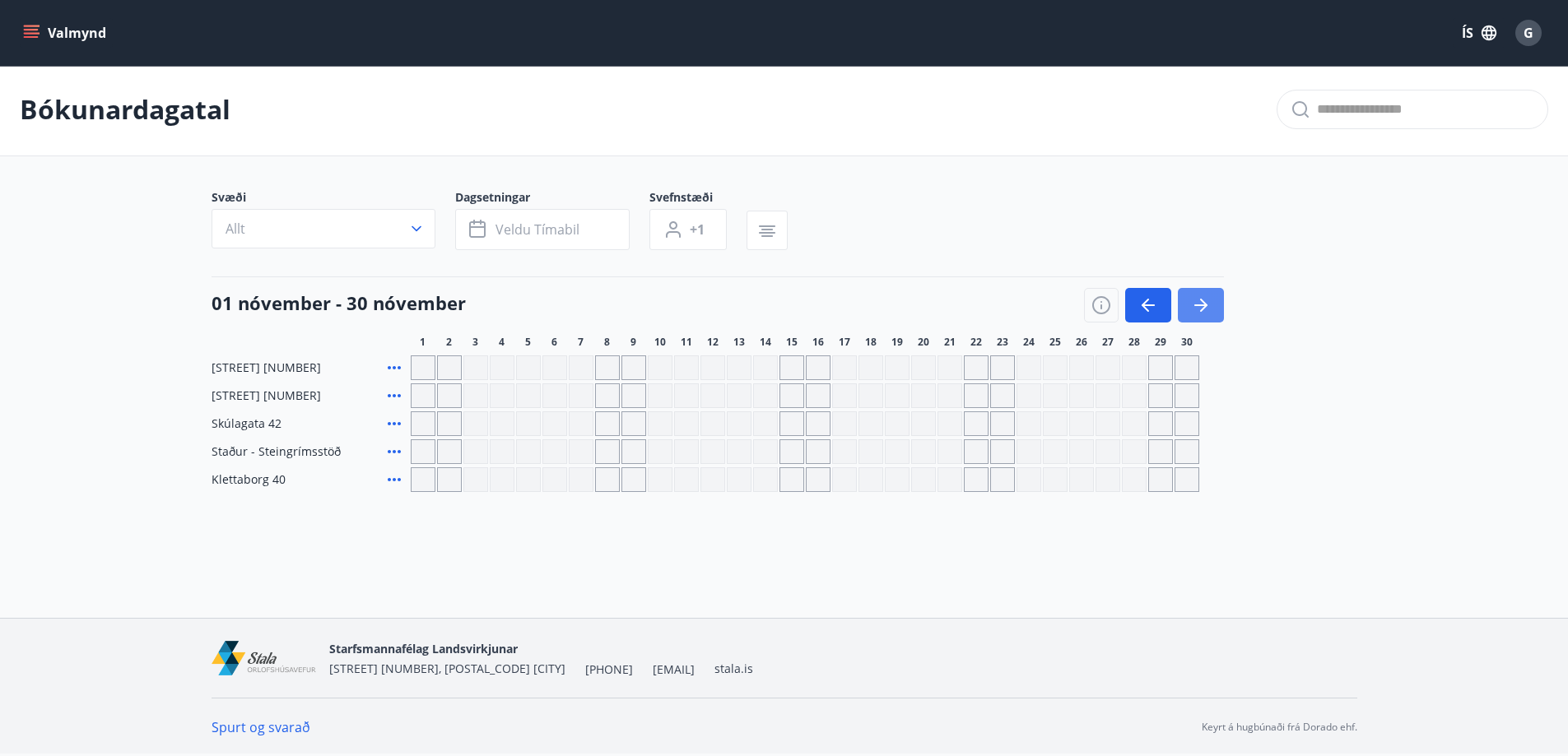 click 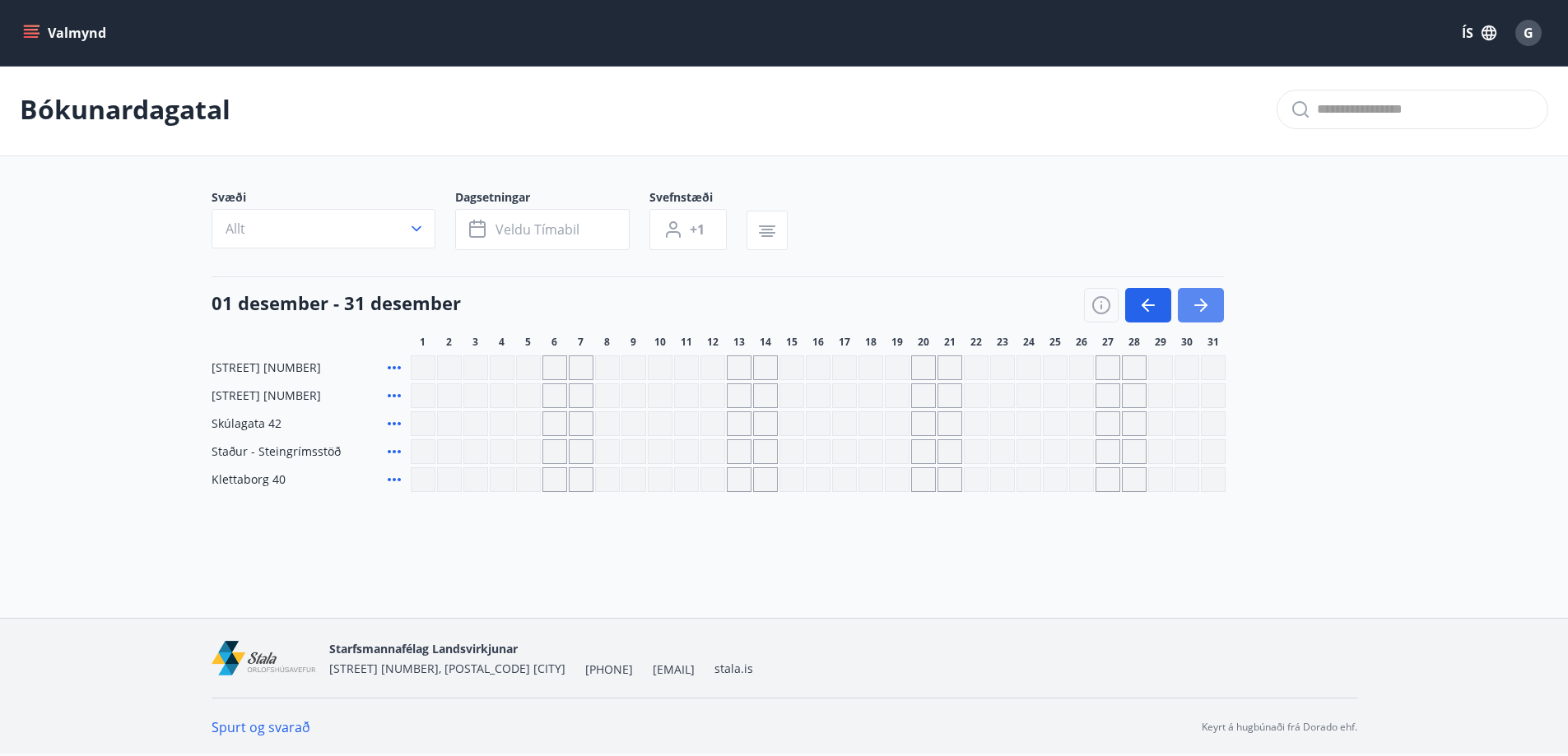 click 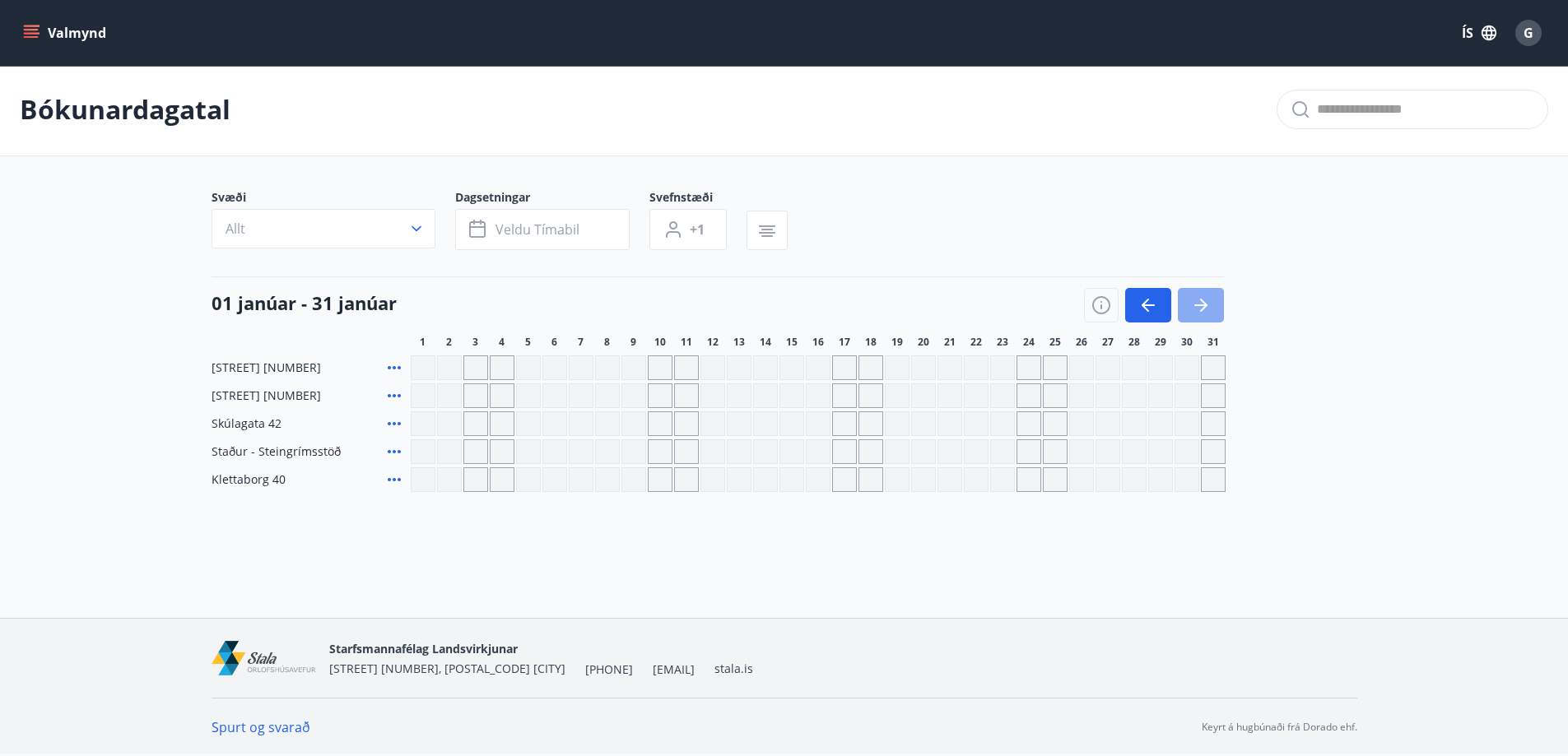 click 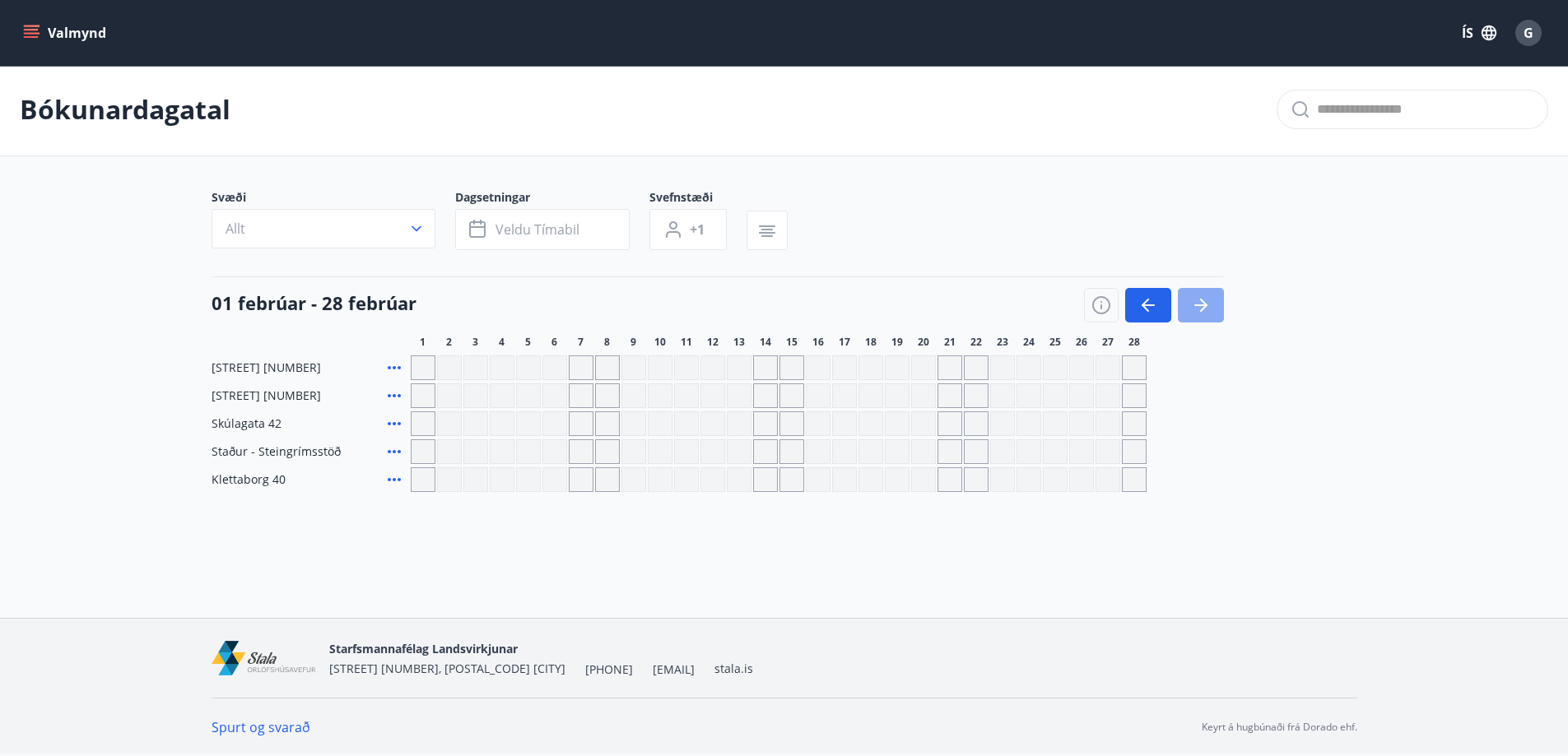 click 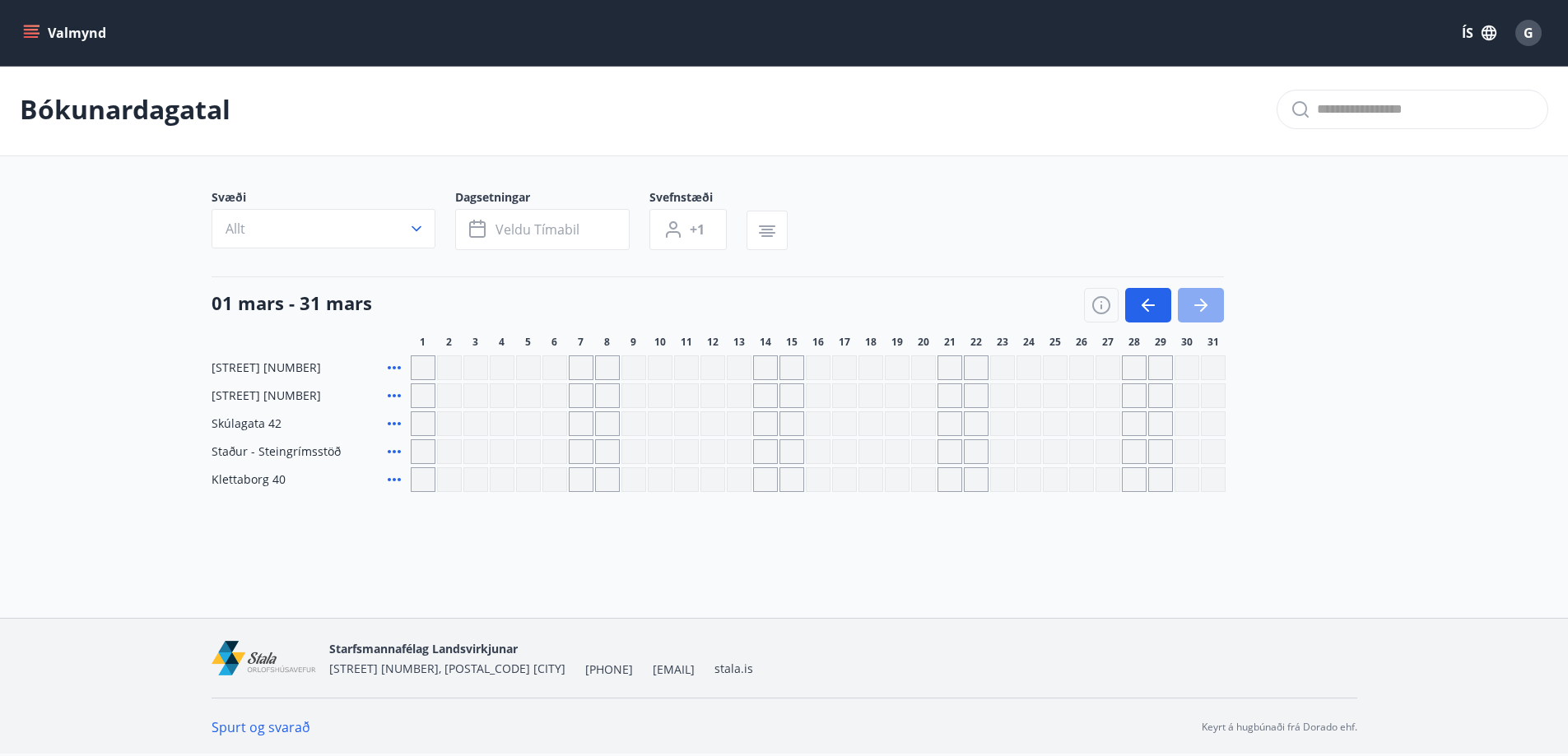 click 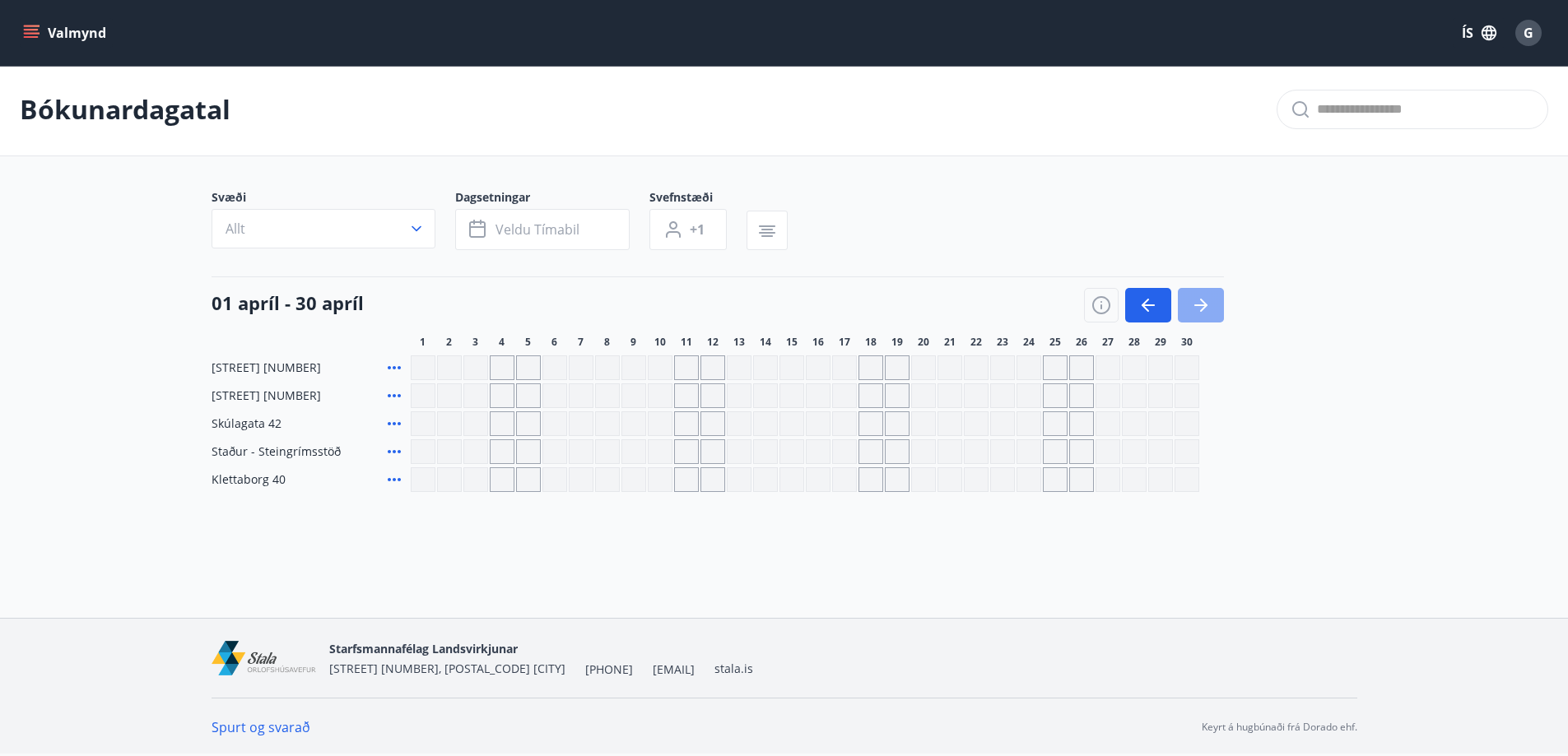 click 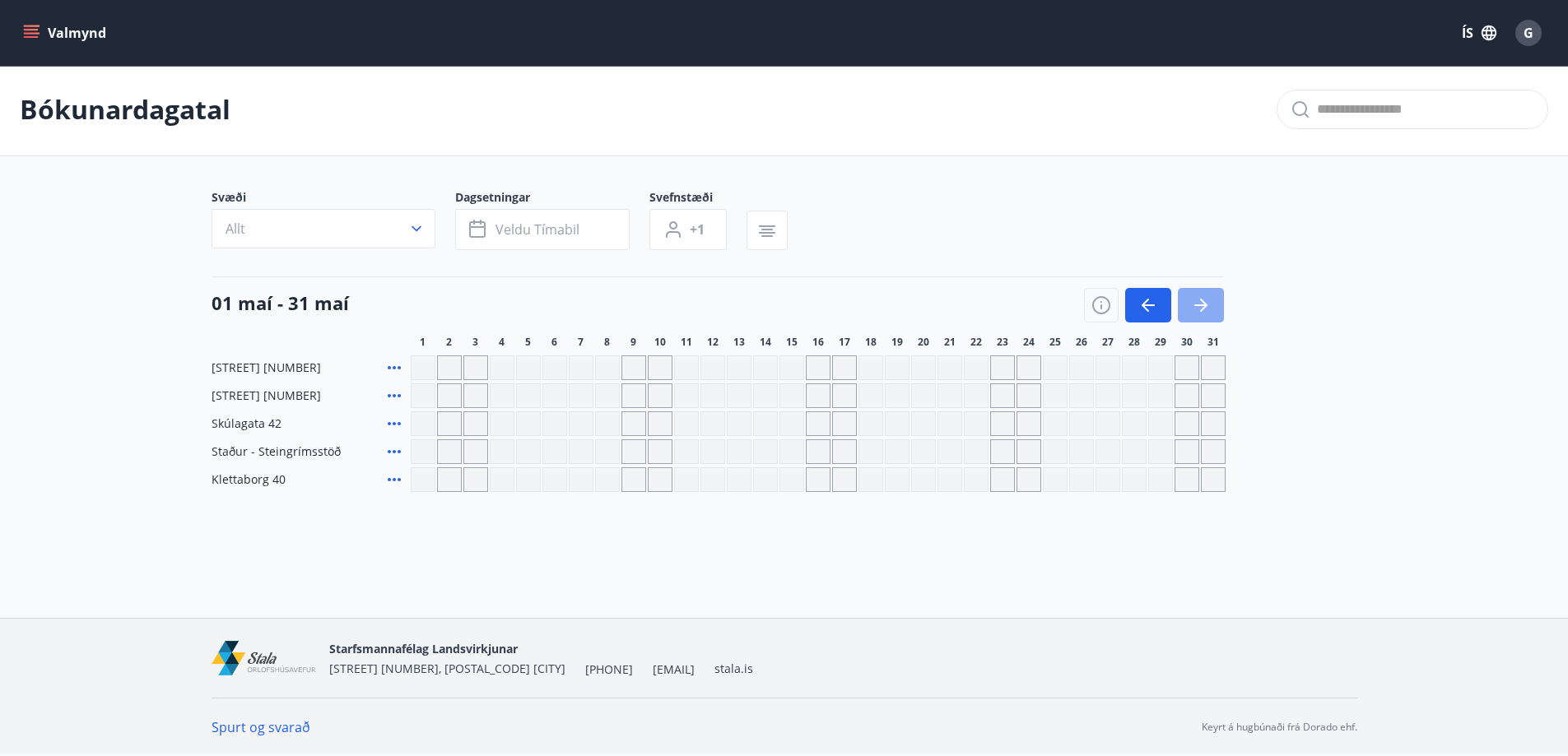 click 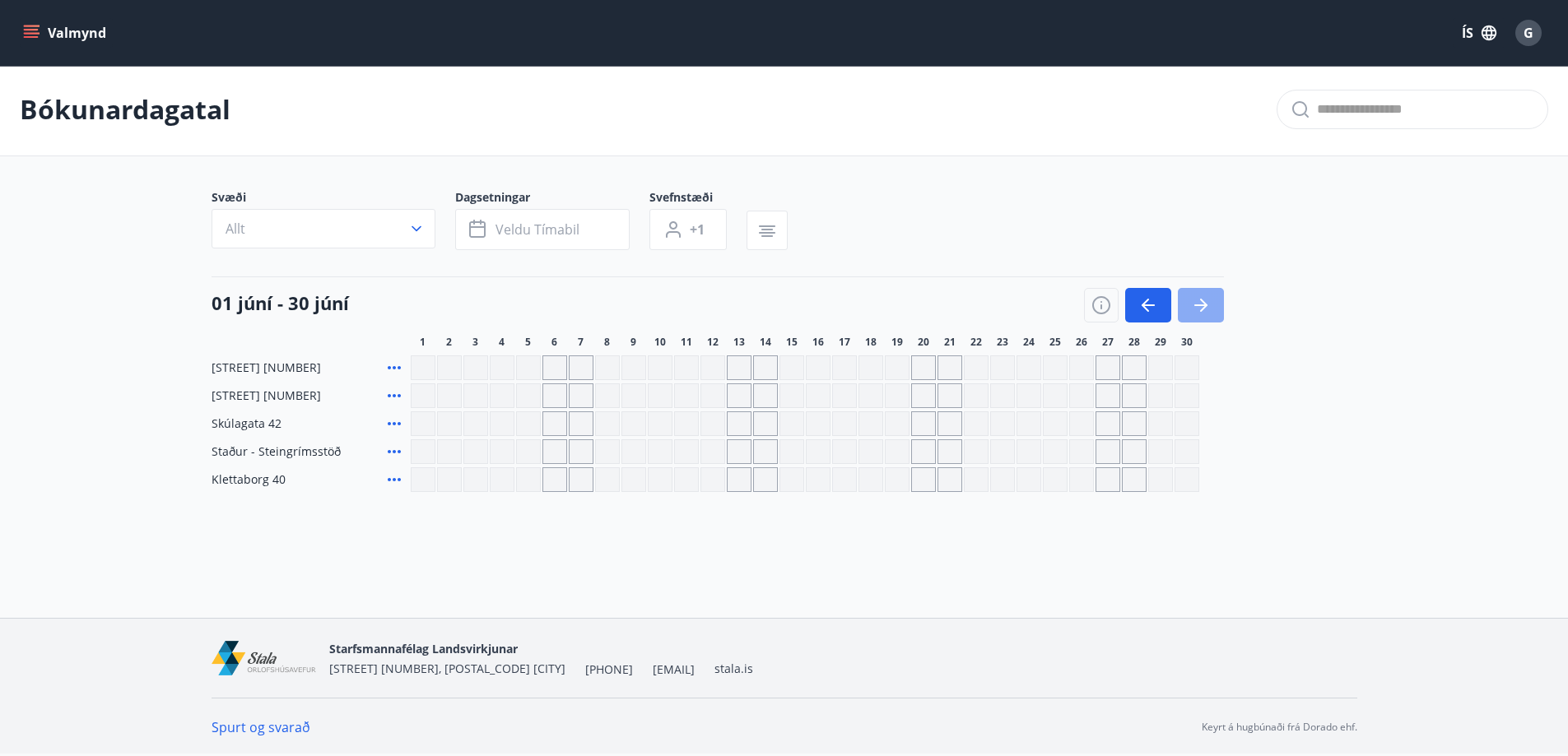 click 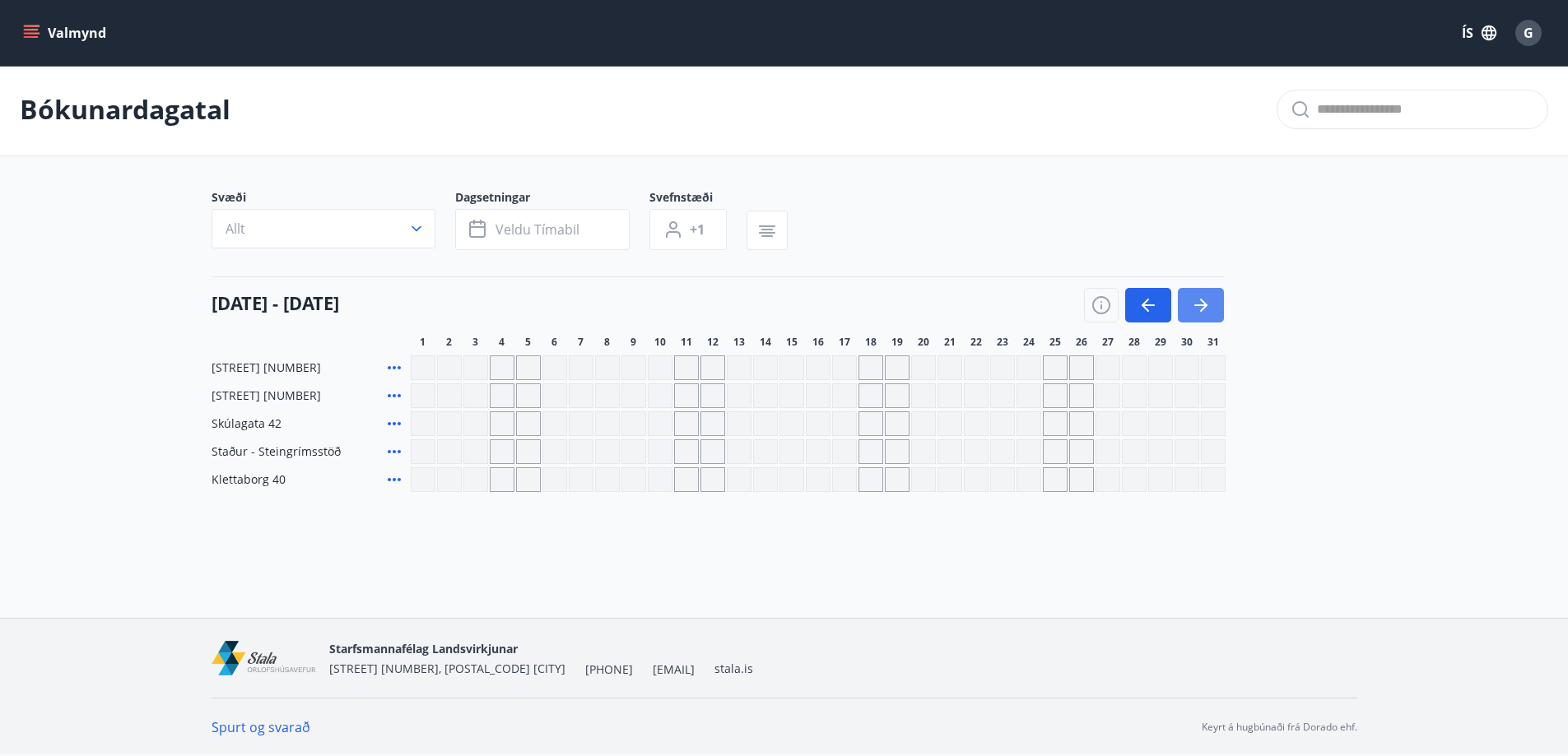 click 